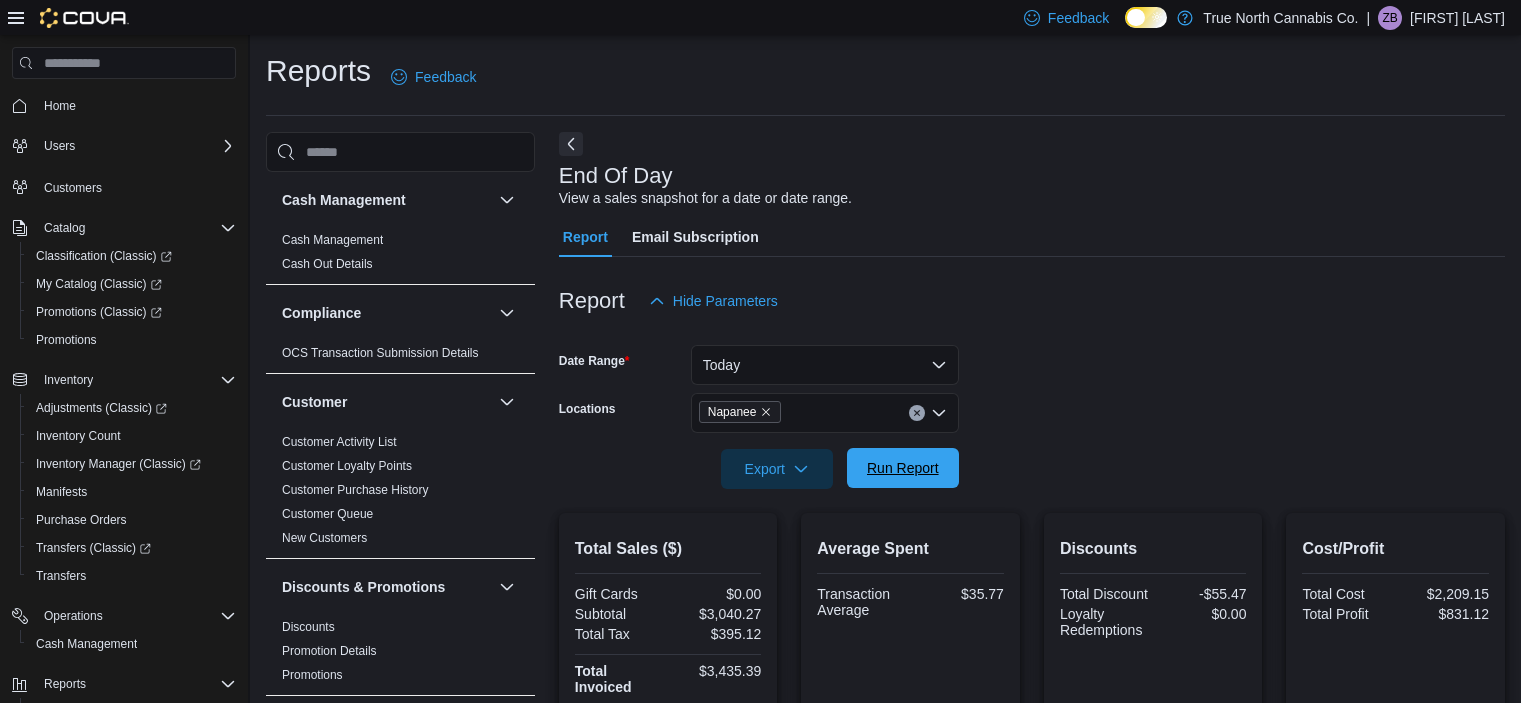 scroll, scrollTop: 422, scrollLeft: 0, axis: vertical 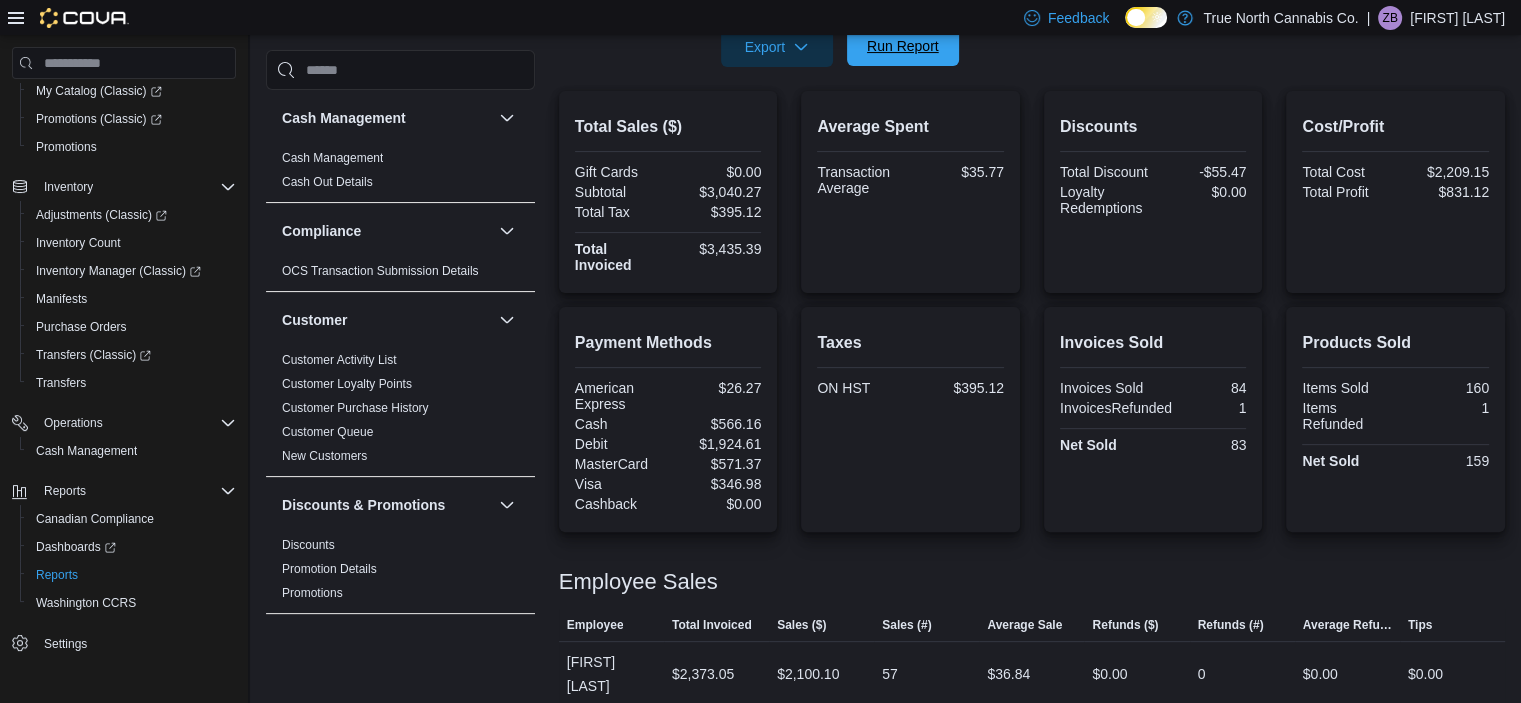 click on "Run Report" at bounding box center (903, 46) 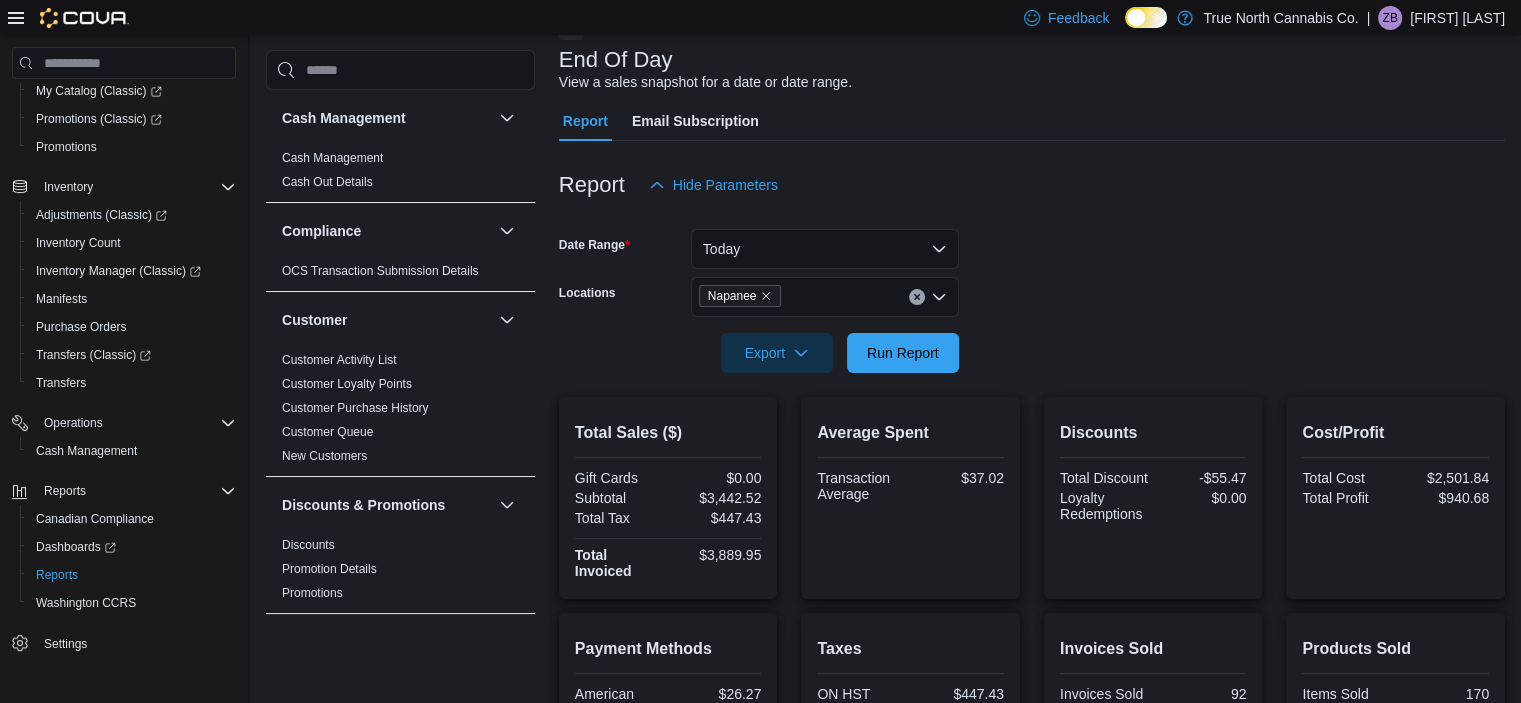 scroll, scrollTop: 0, scrollLeft: 0, axis: both 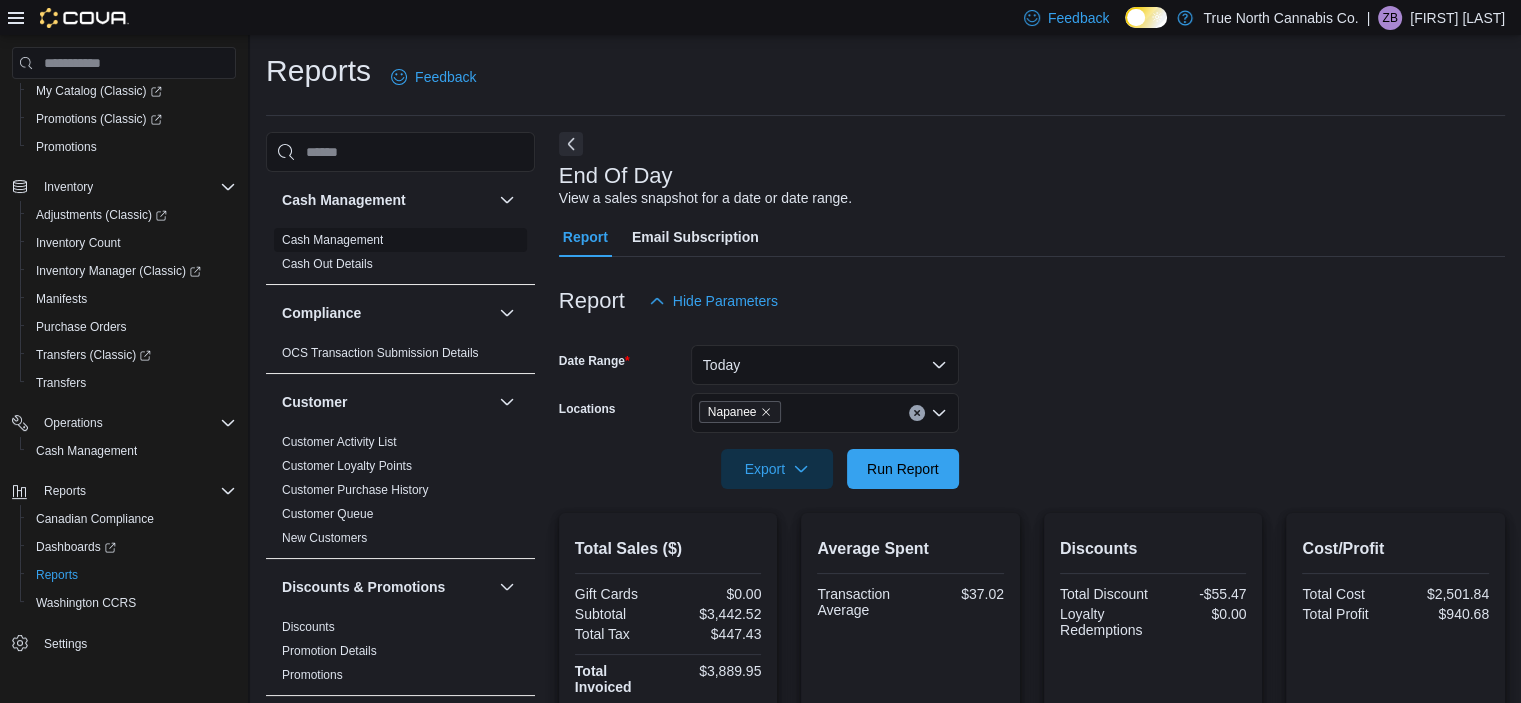 click on "Cash Management" at bounding box center (332, 240) 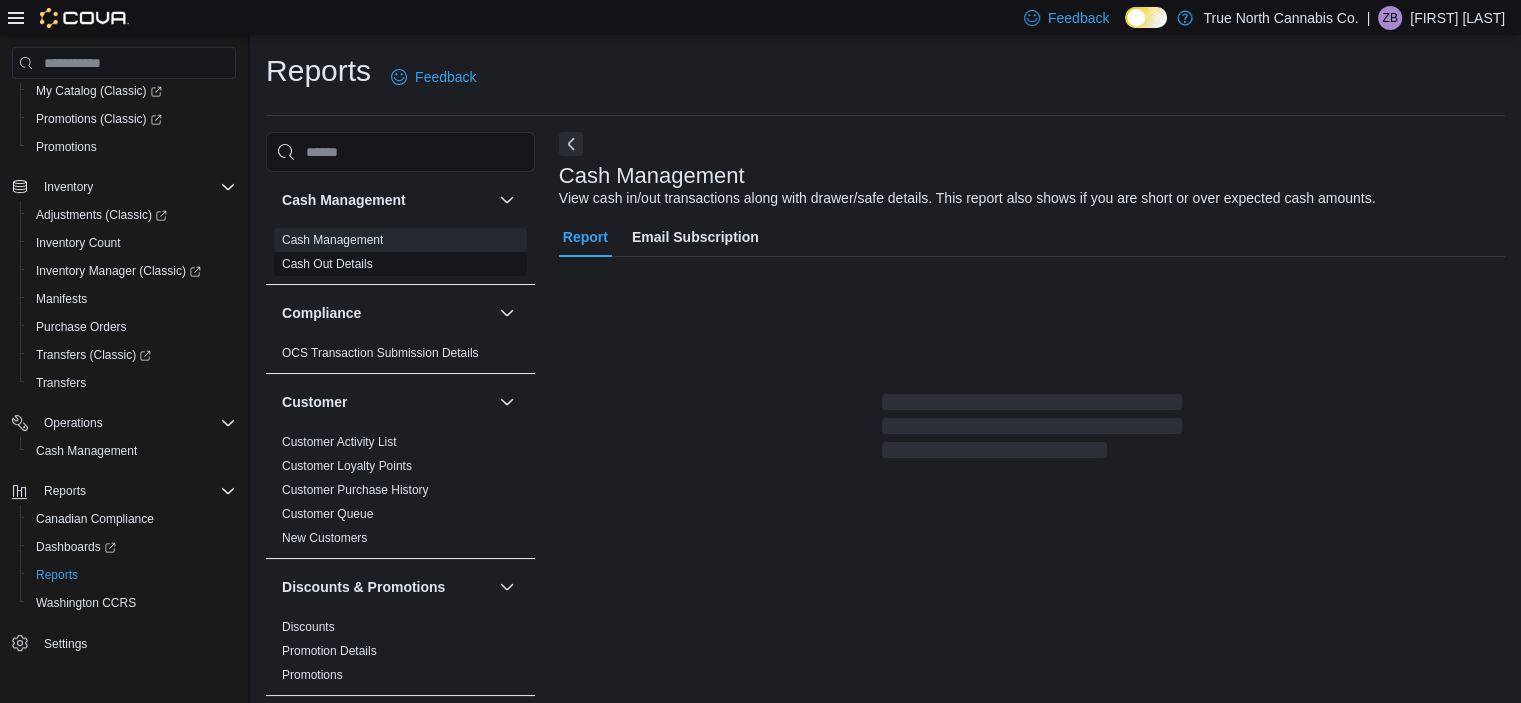 scroll, scrollTop: 12, scrollLeft: 0, axis: vertical 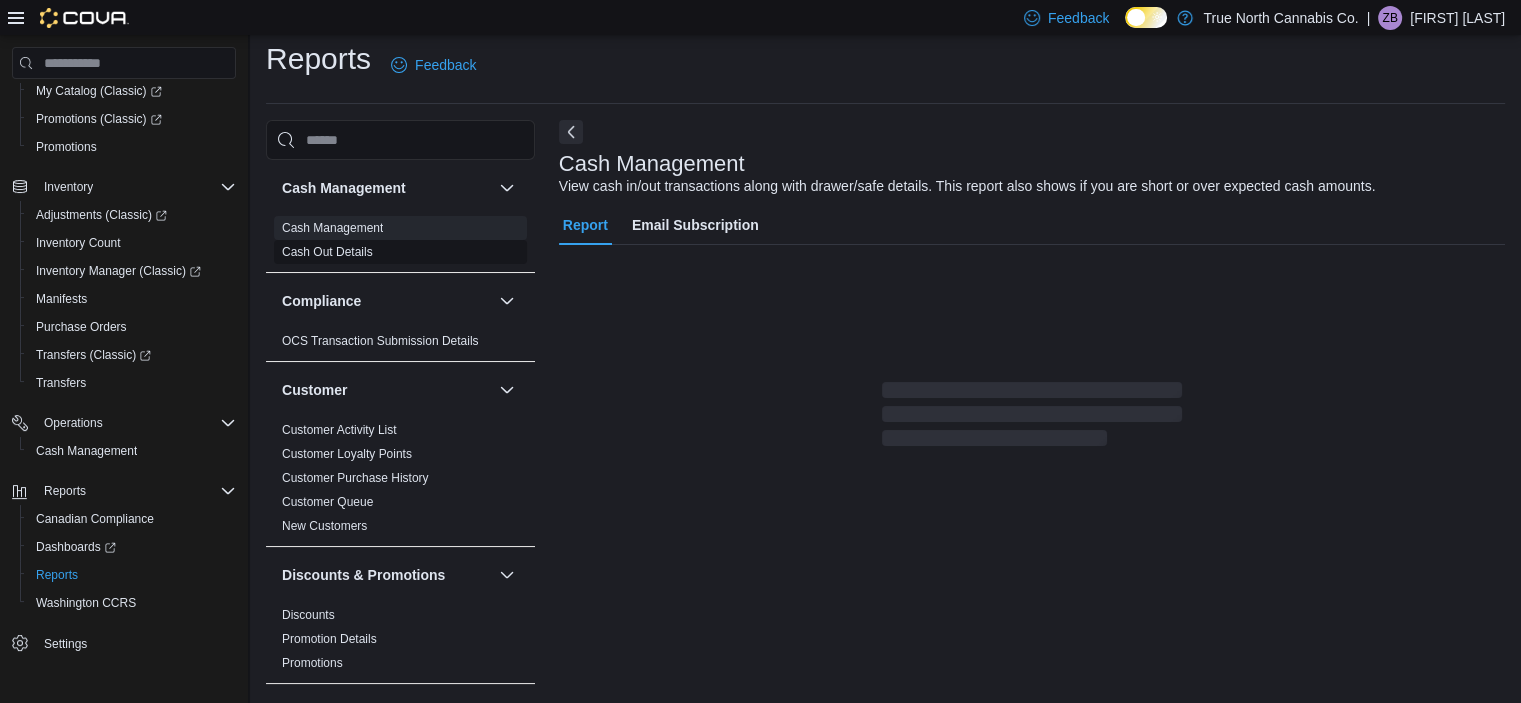 click on "Cash Out Details" at bounding box center (327, 252) 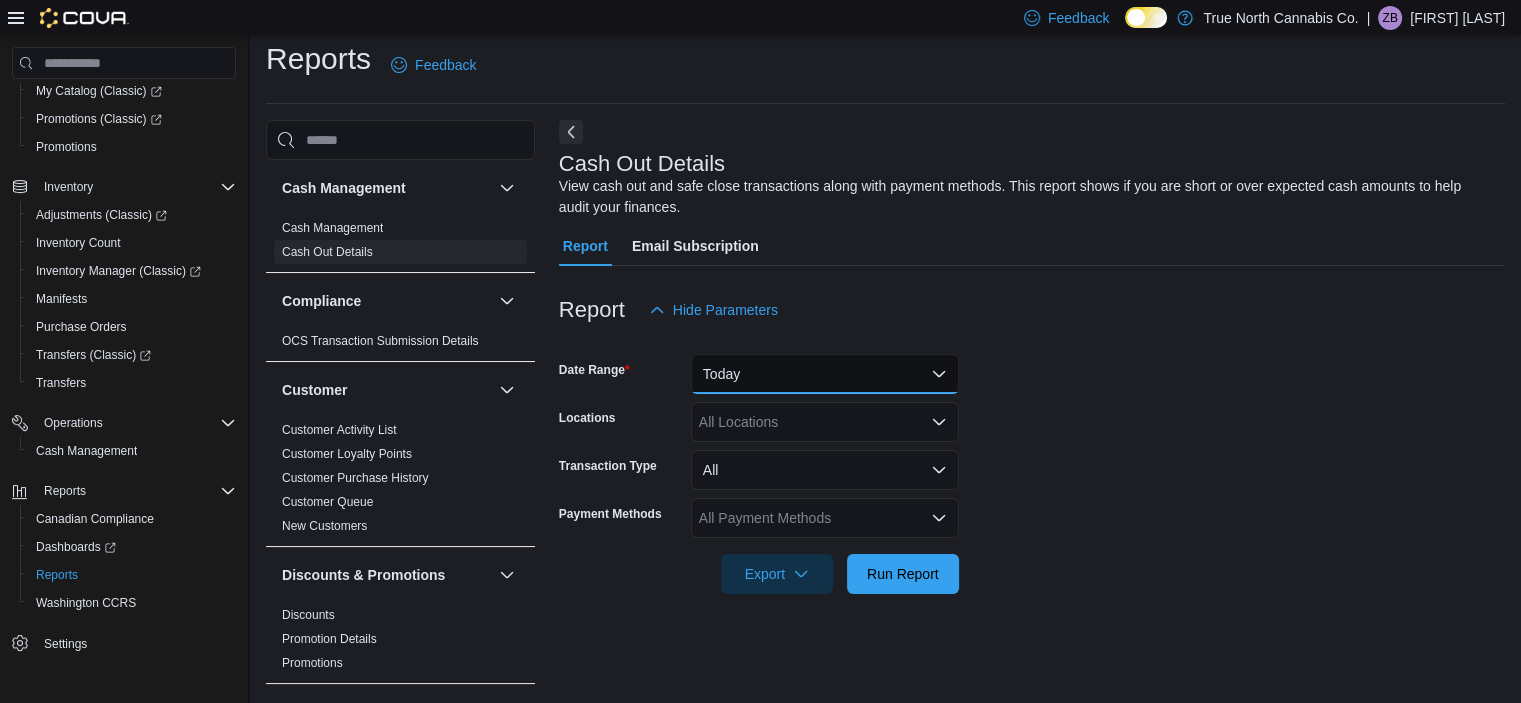 click on "Today" at bounding box center (825, 374) 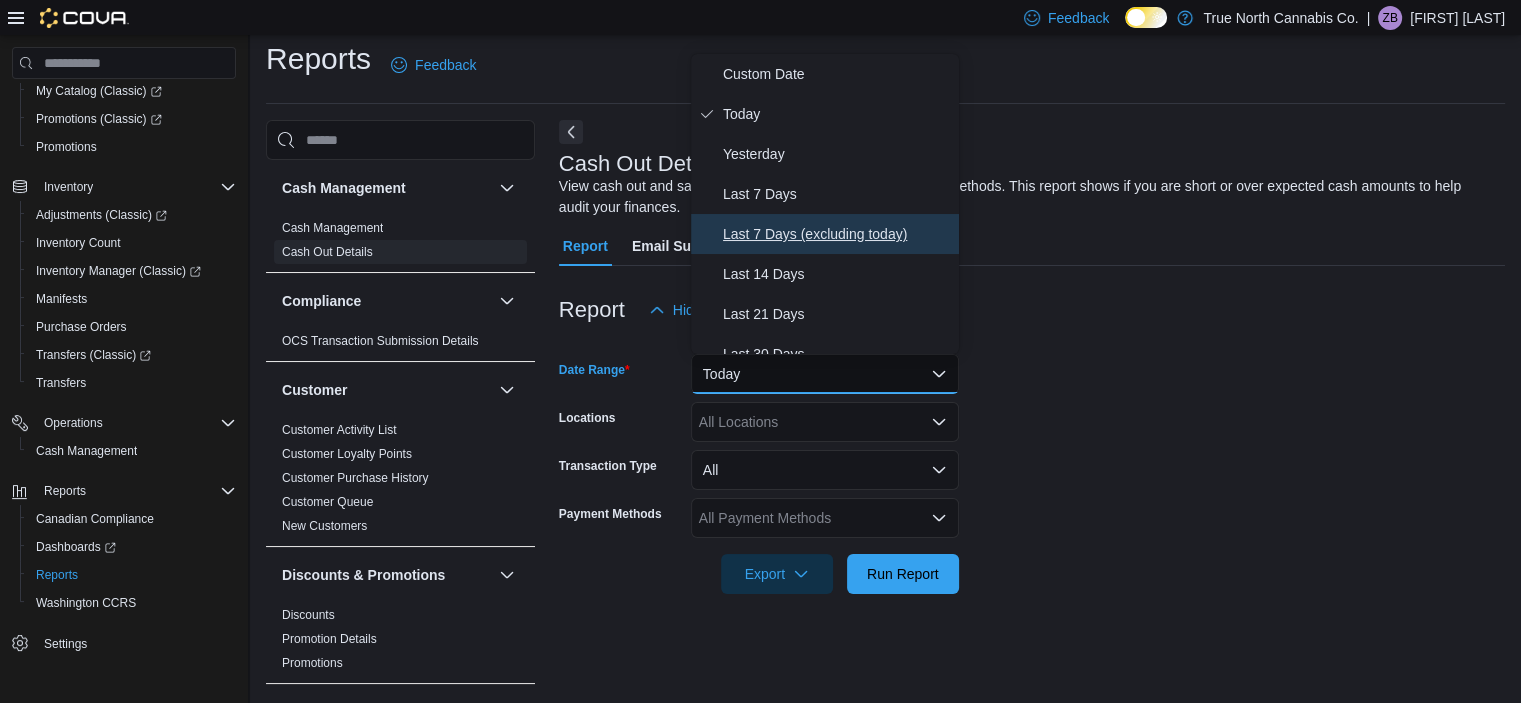 click on "Last 7 Days (excluding today)" at bounding box center [837, 234] 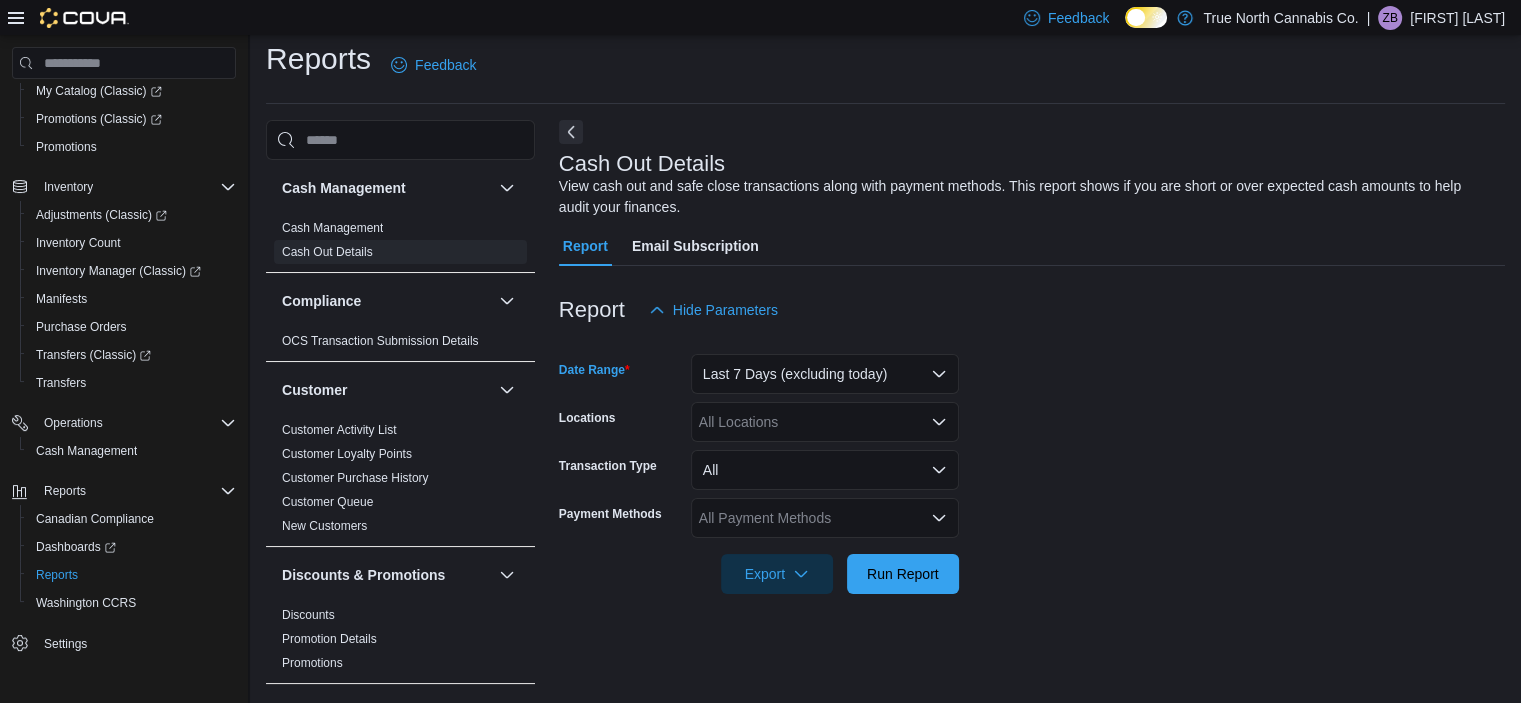 click on "All Locations" at bounding box center (825, 422) 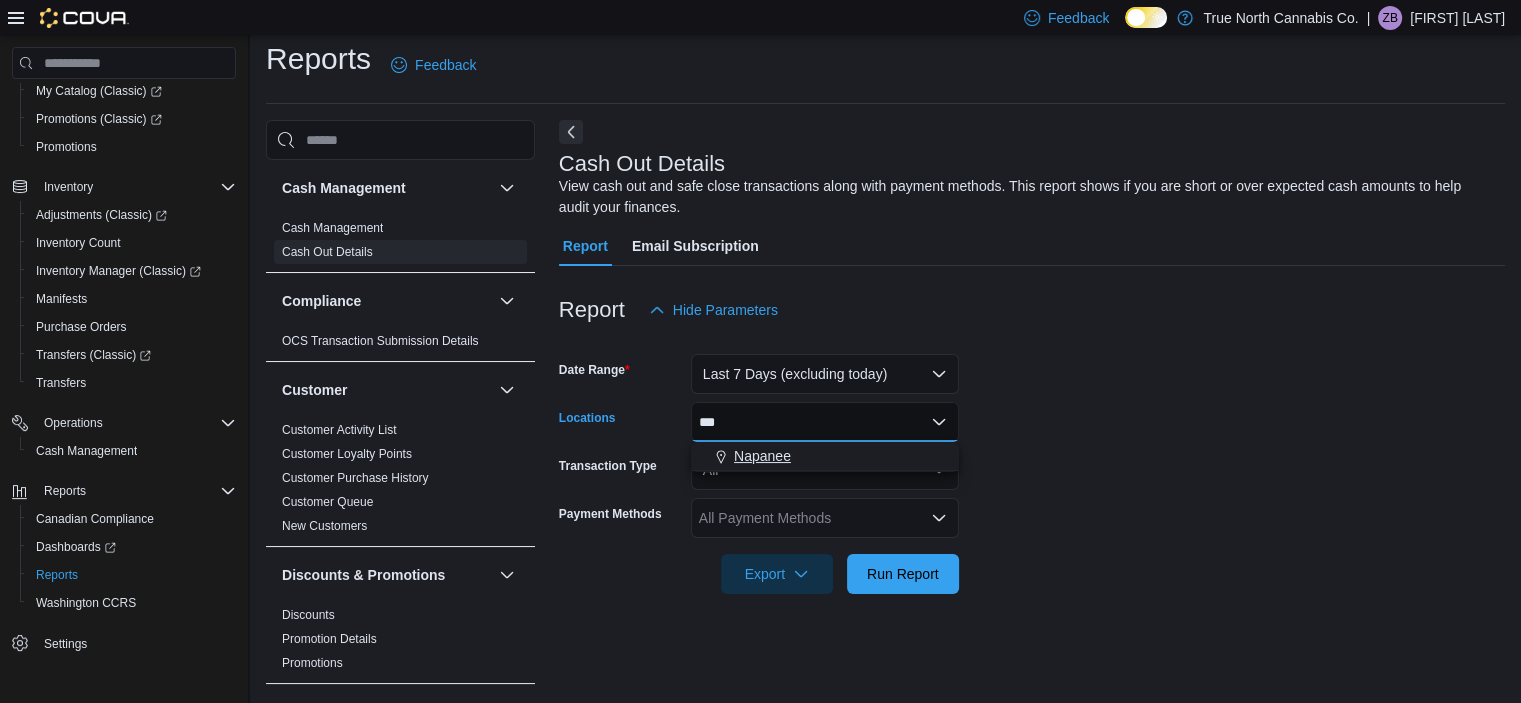 type on "***" 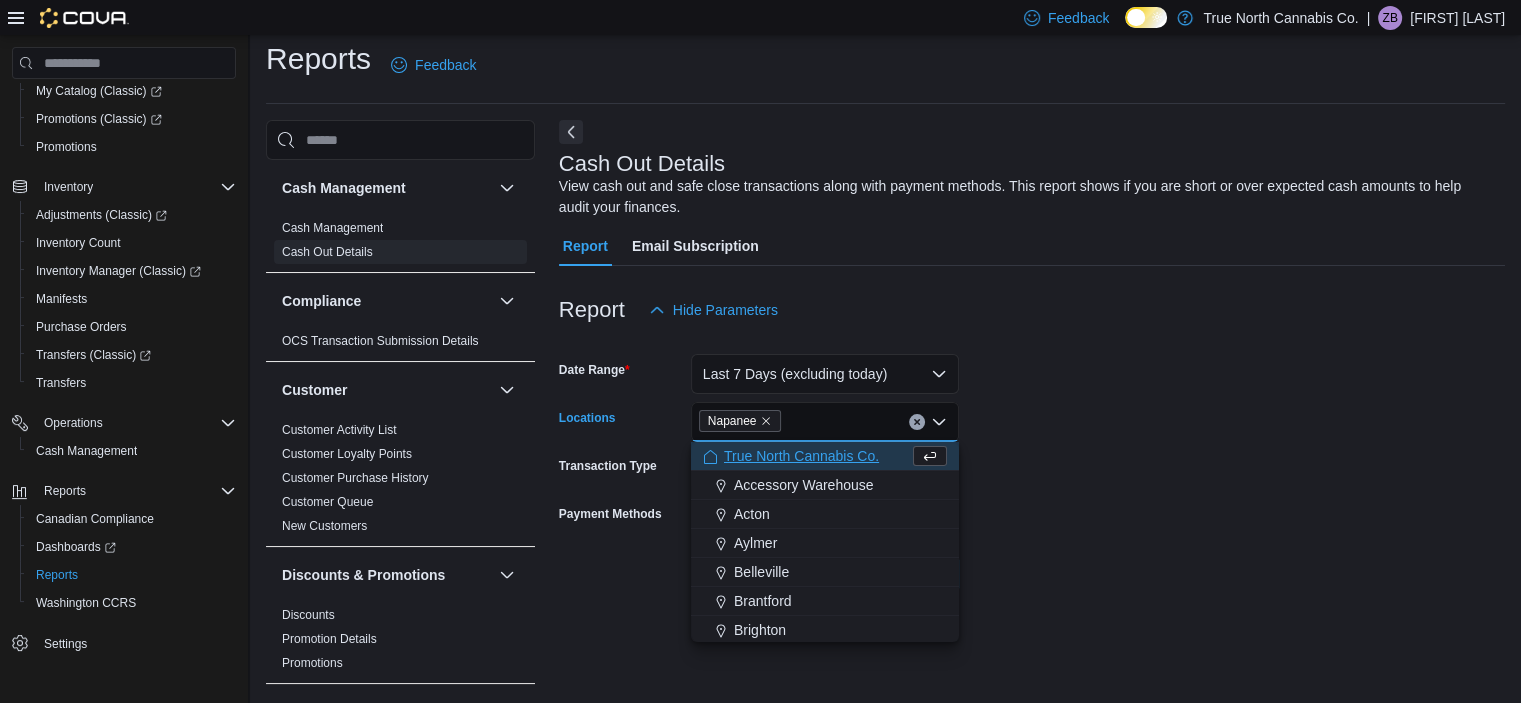 click on "Date Range Last 7 Days (excluding today) Locations Napanee Combo box. Selected. Napanee. Press Backspace to delete Napanee. Combo box input. All Locations. Type some text or, to display a list of choices, press Down Arrow. To exit the list of choices, press Escape. Transaction Type All Payment Methods All Payment Methods Export  Run Report" at bounding box center [1032, 462] 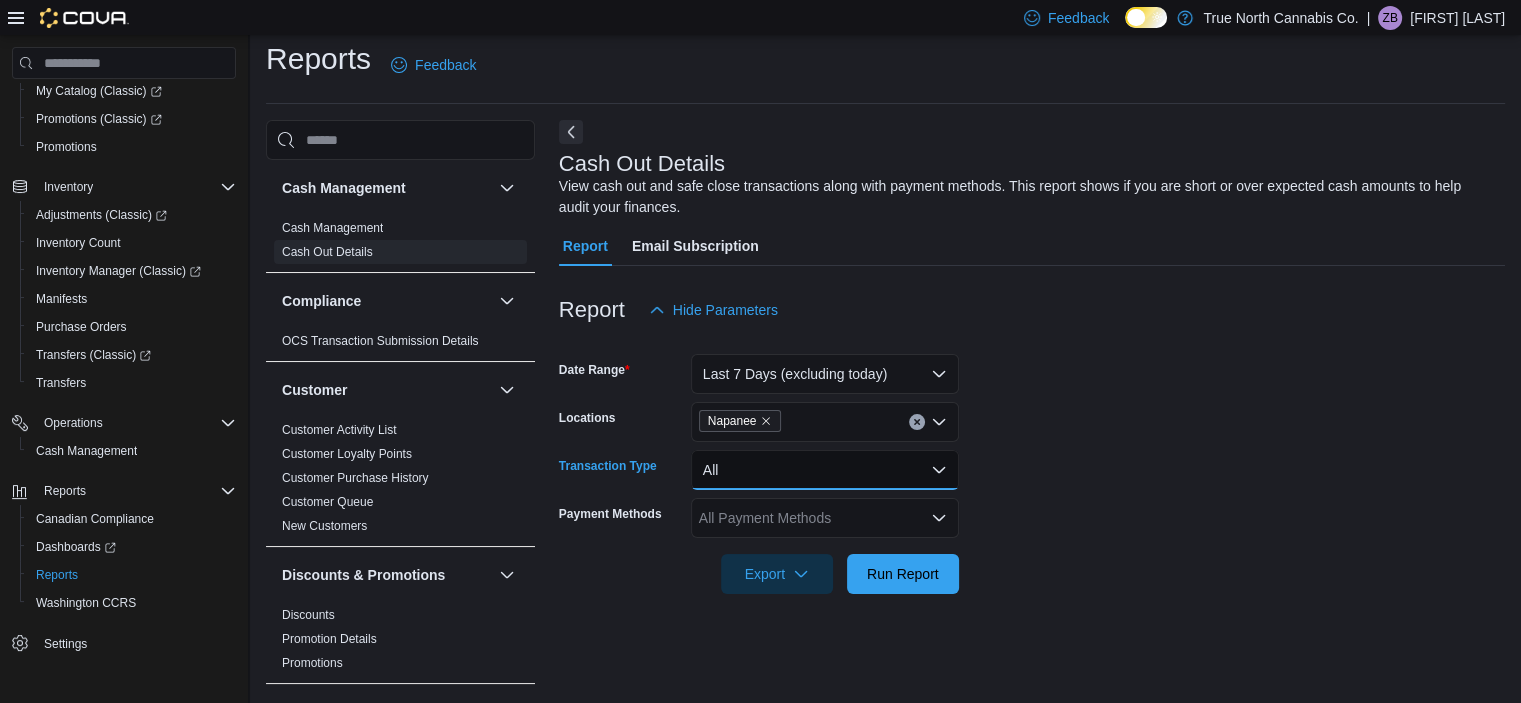 click on "All" at bounding box center (825, 470) 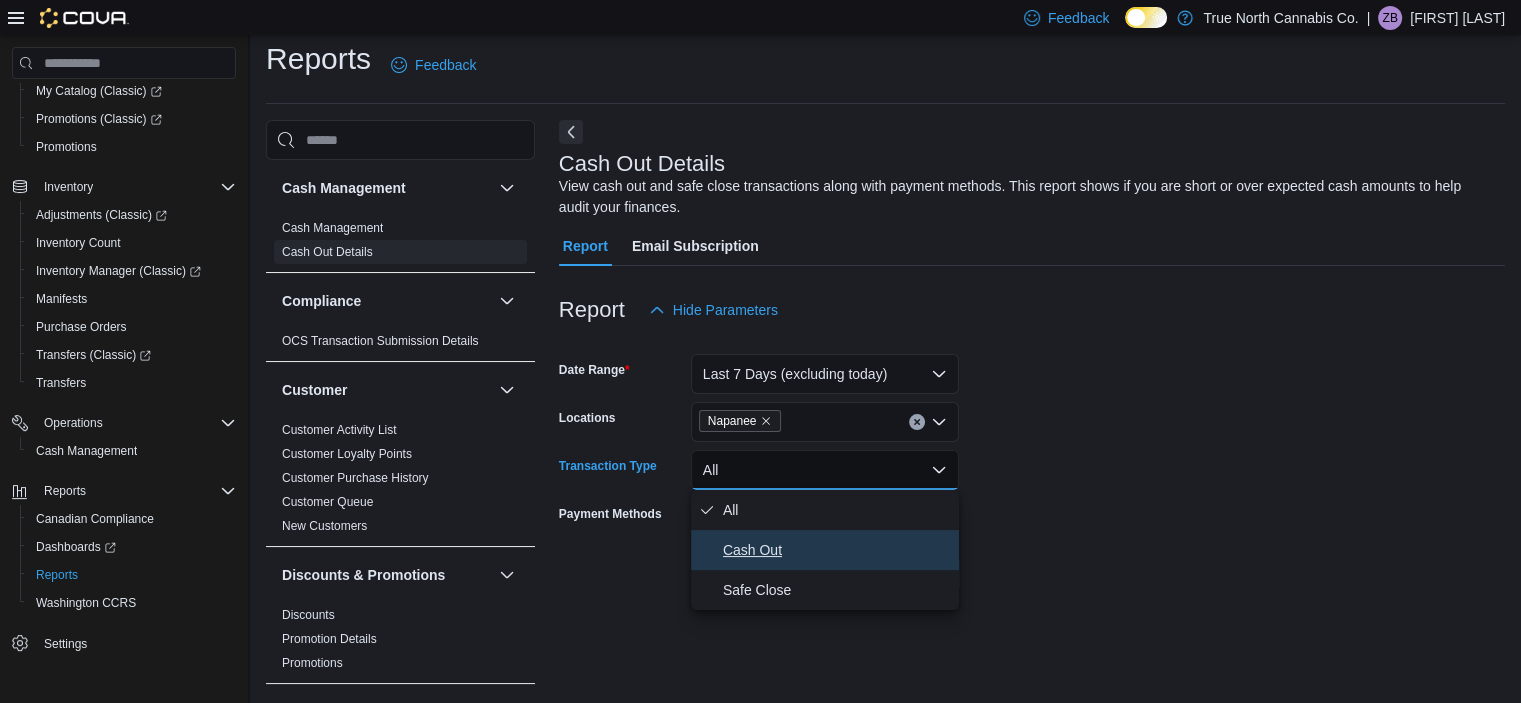 click on "Cash Out" at bounding box center [837, 550] 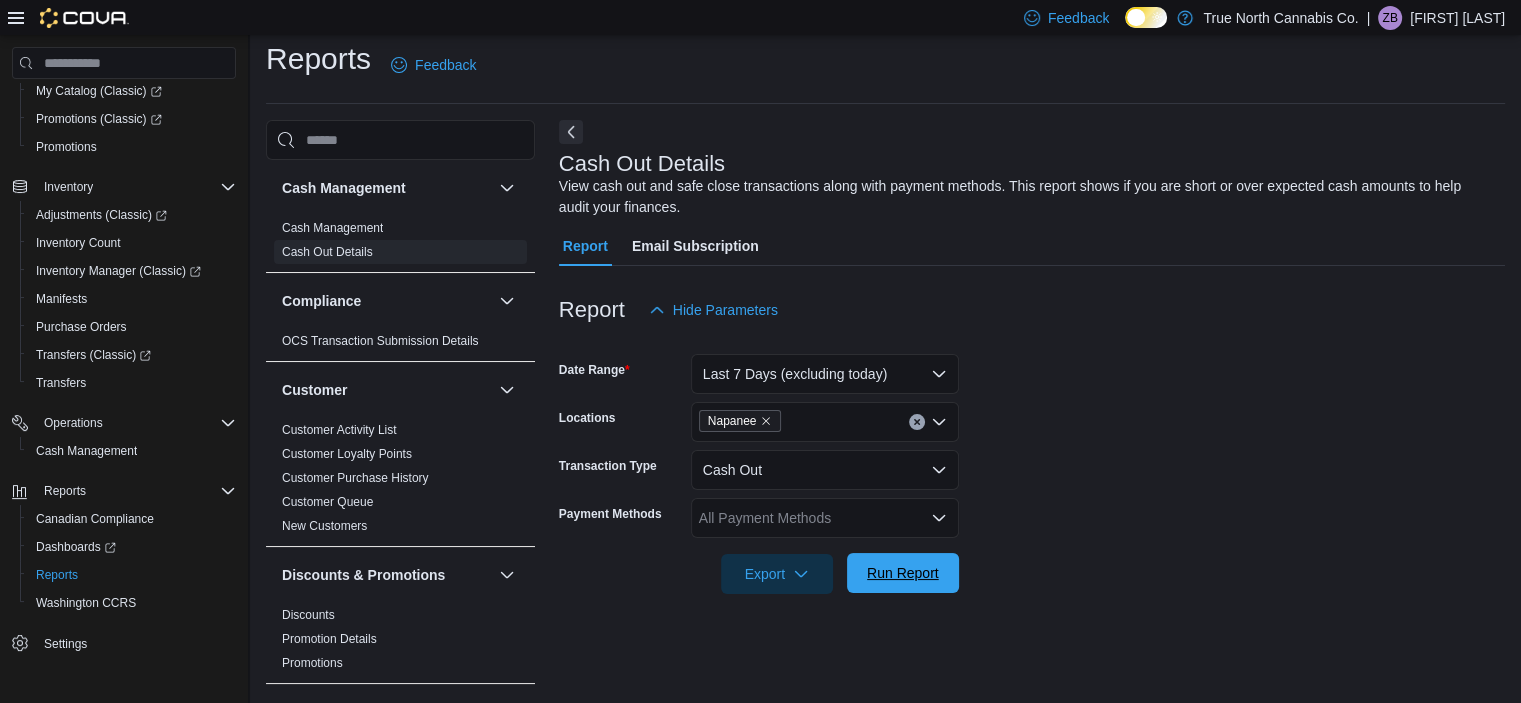 click on "Run Report" at bounding box center [903, 573] 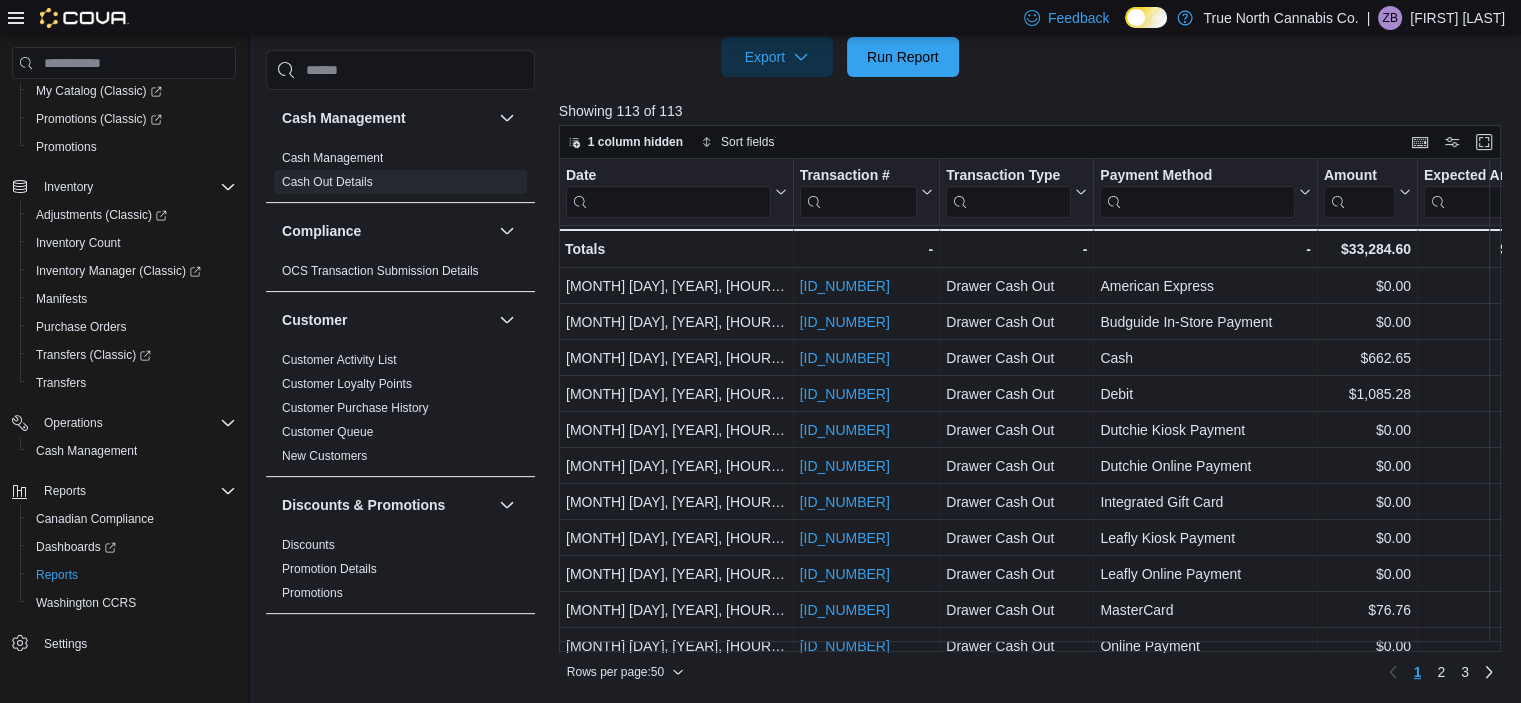 scroll, scrollTop: 0, scrollLeft: 0, axis: both 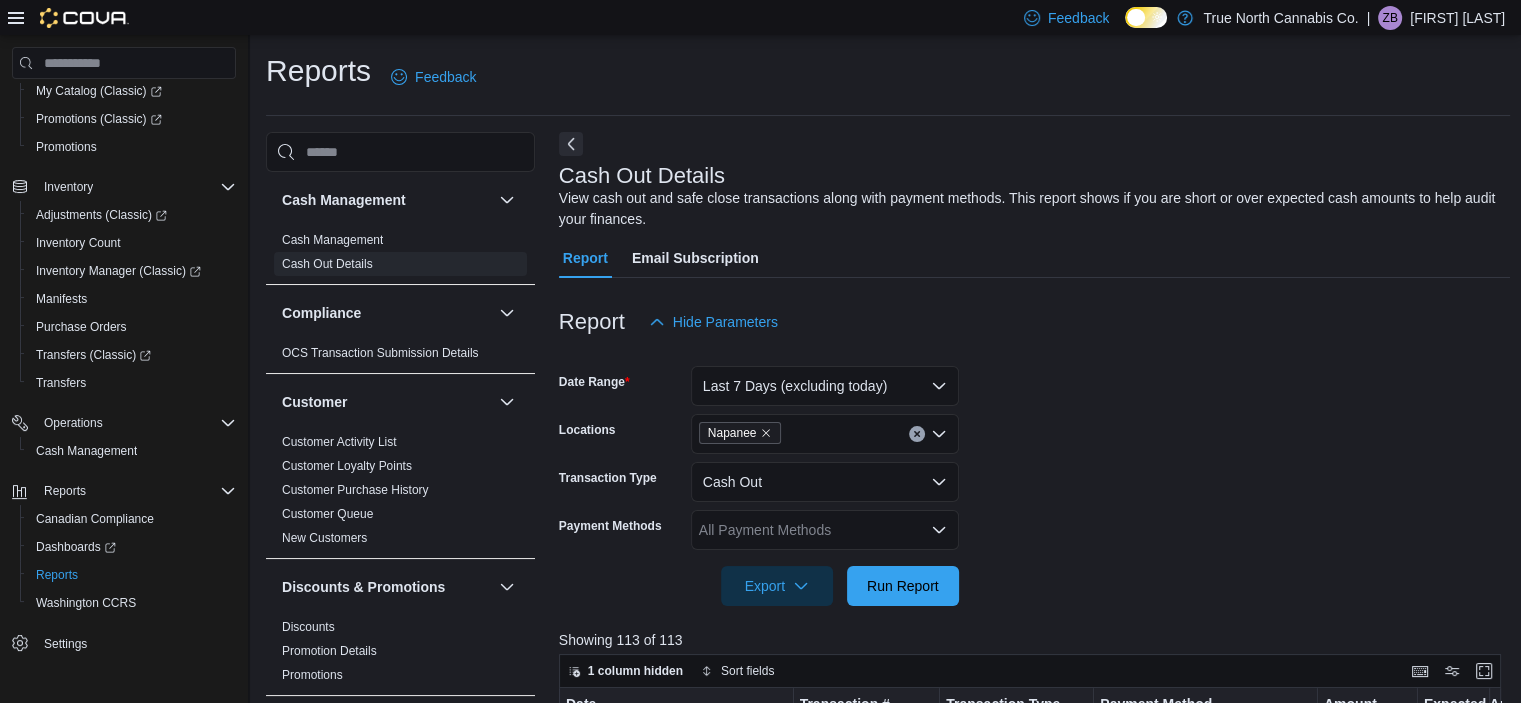 click 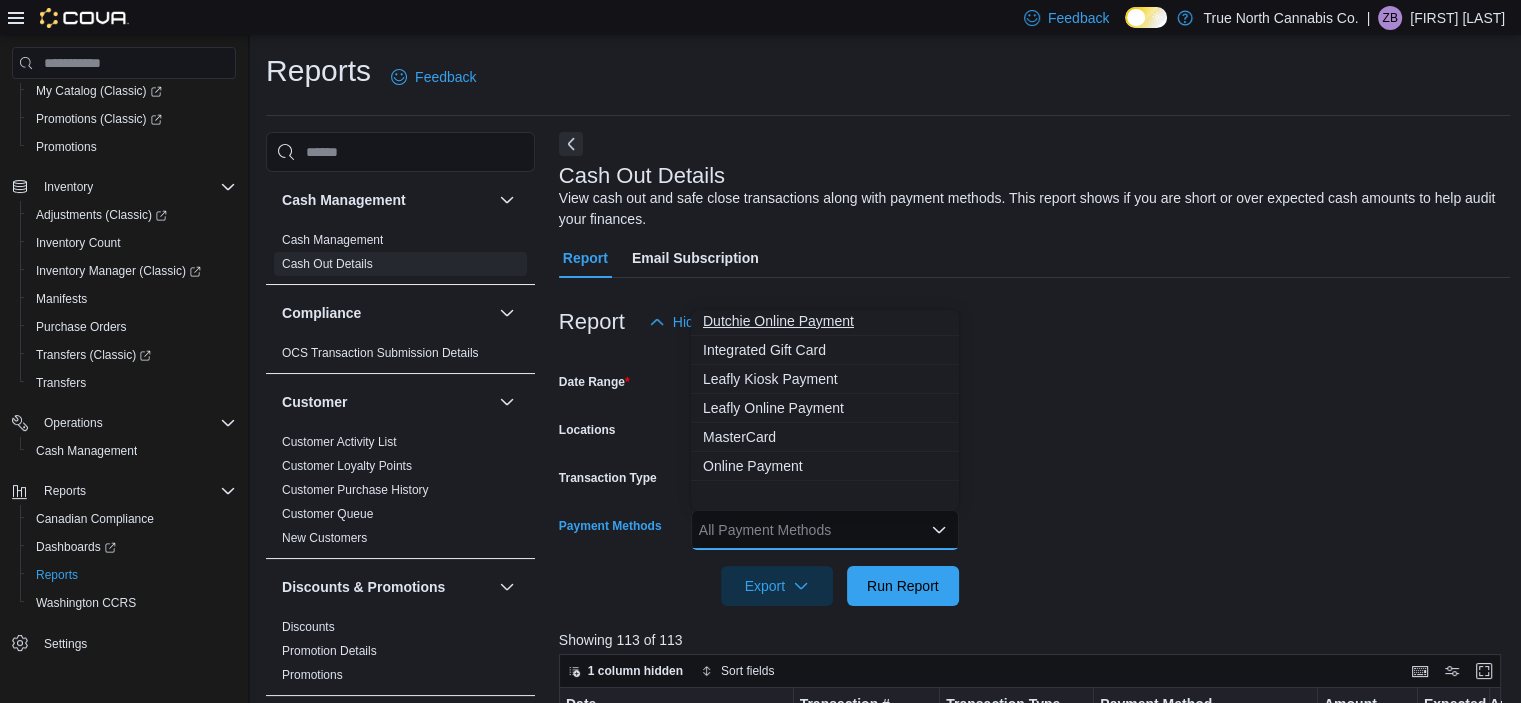 scroll, scrollTop: 0, scrollLeft: 0, axis: both 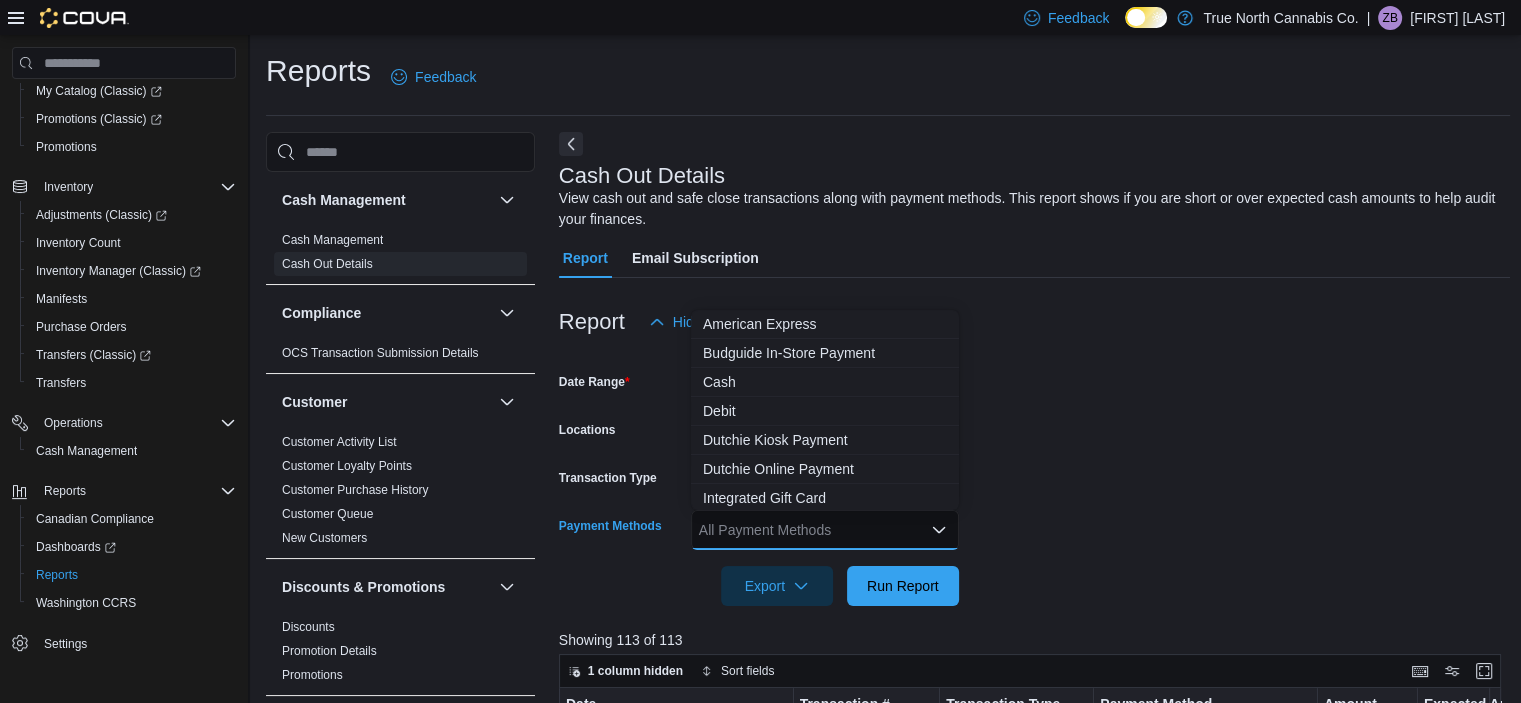 click on "Date Range Last 7 Days (excluding today) Locations Napanee Transaction Type Cash Out Payment Methods All Payment Methods Combo box. Selected. Combo box input. All Payment Methods. Type some text or, to display a list of choices, press Down Arrow. To exit the list of choices, press Escape. Export  Run Report" at bounding box center [1035, 474] 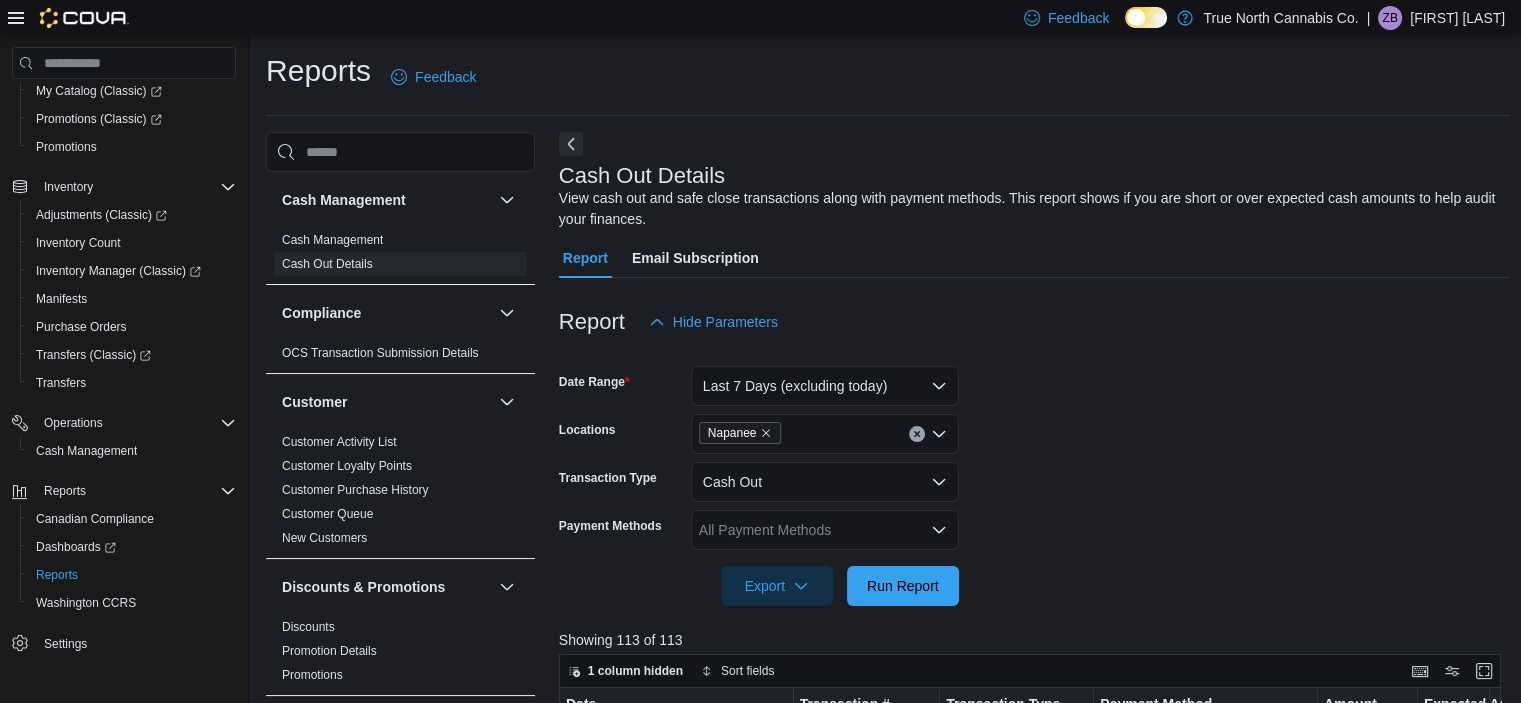 scroll, scrollTop: 529, scrollLeft: 0, axis: vertical 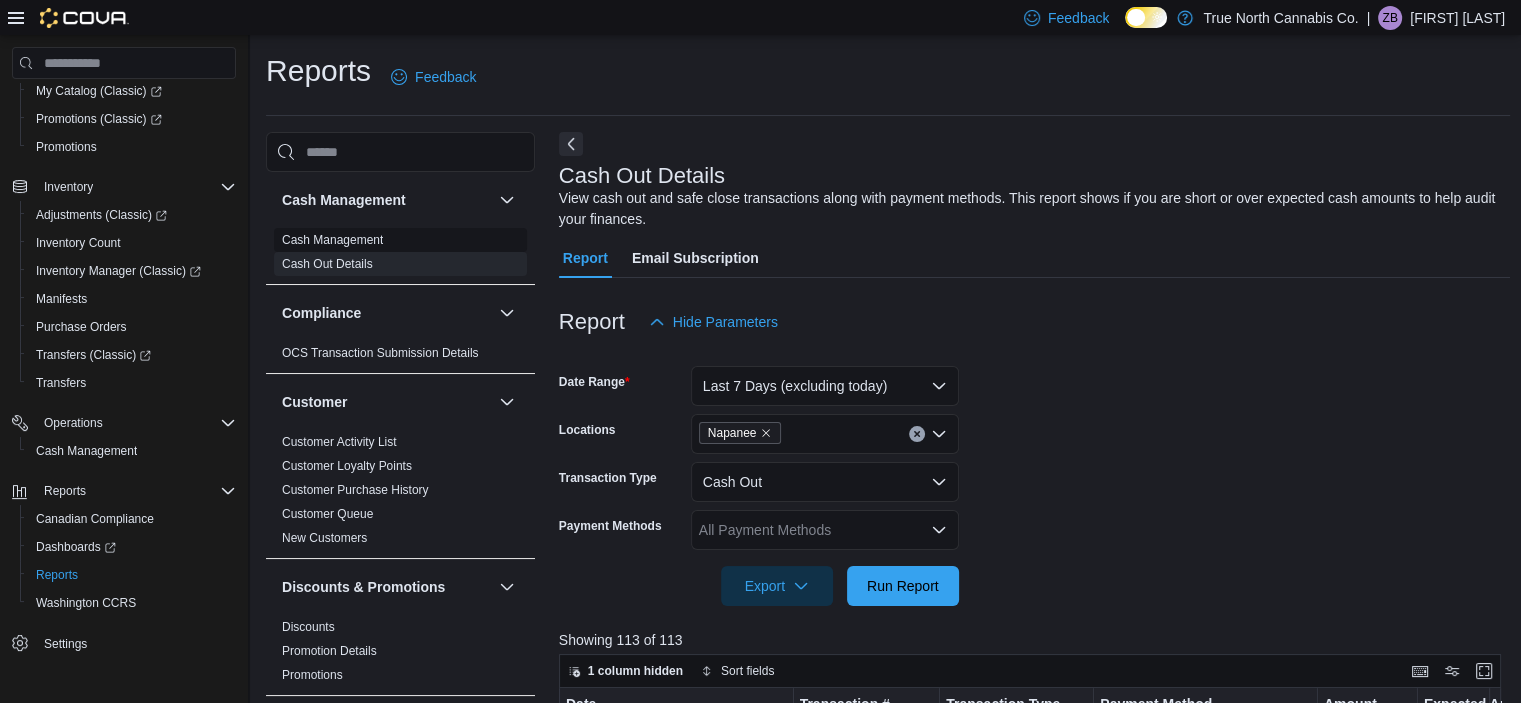 click on "Cash Management" at bounding box center [332, 240] 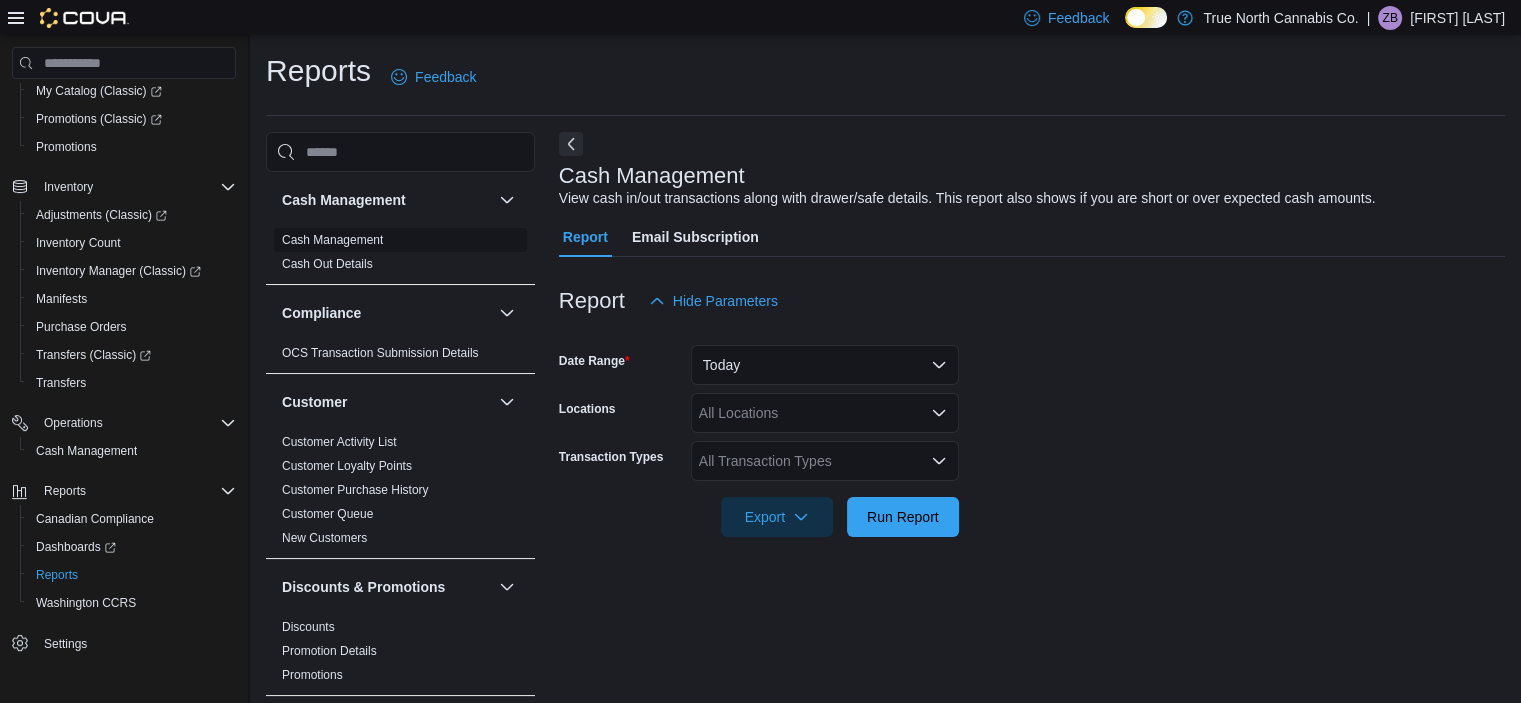 scroll, scrollTop: 12, scrollLeft: 0, axis: vertical 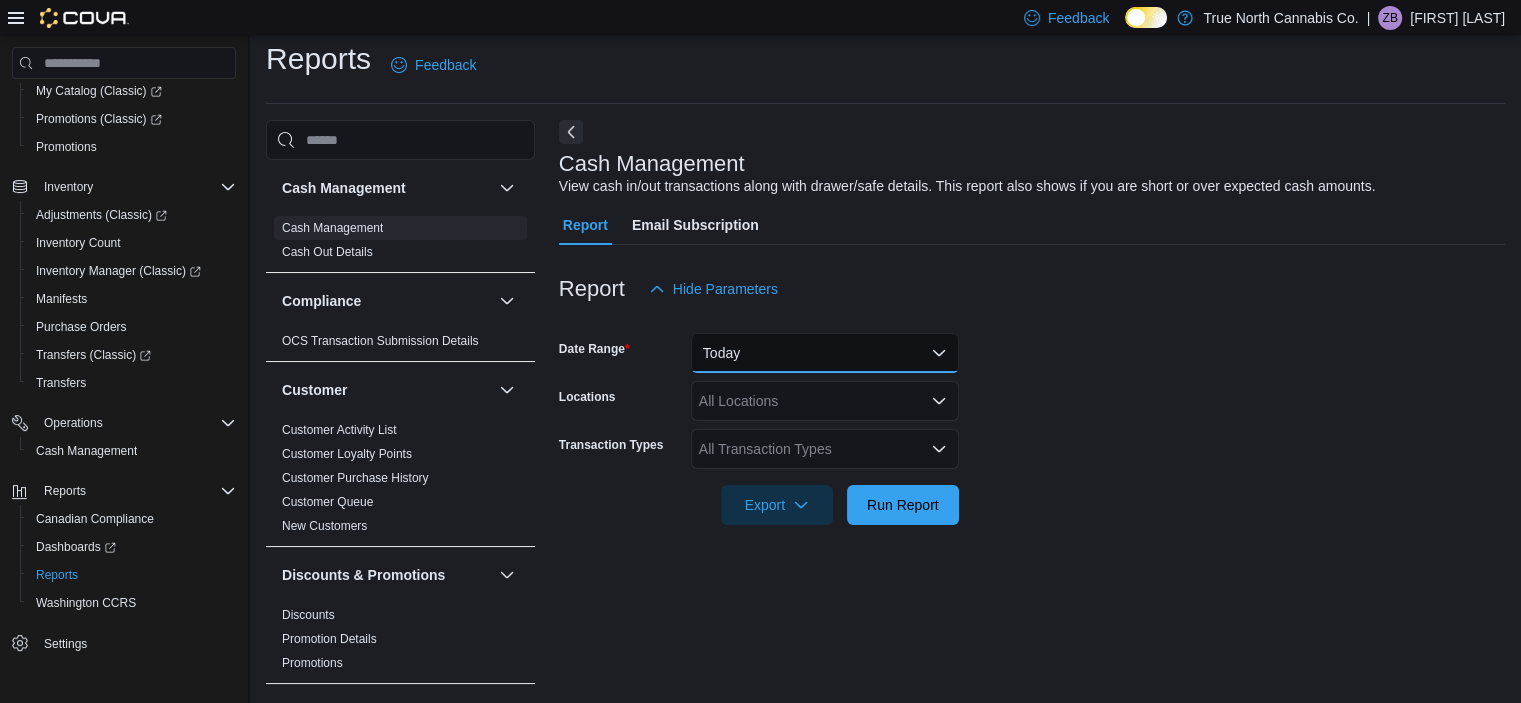 click on "Today" at bounding box center [825, 353] 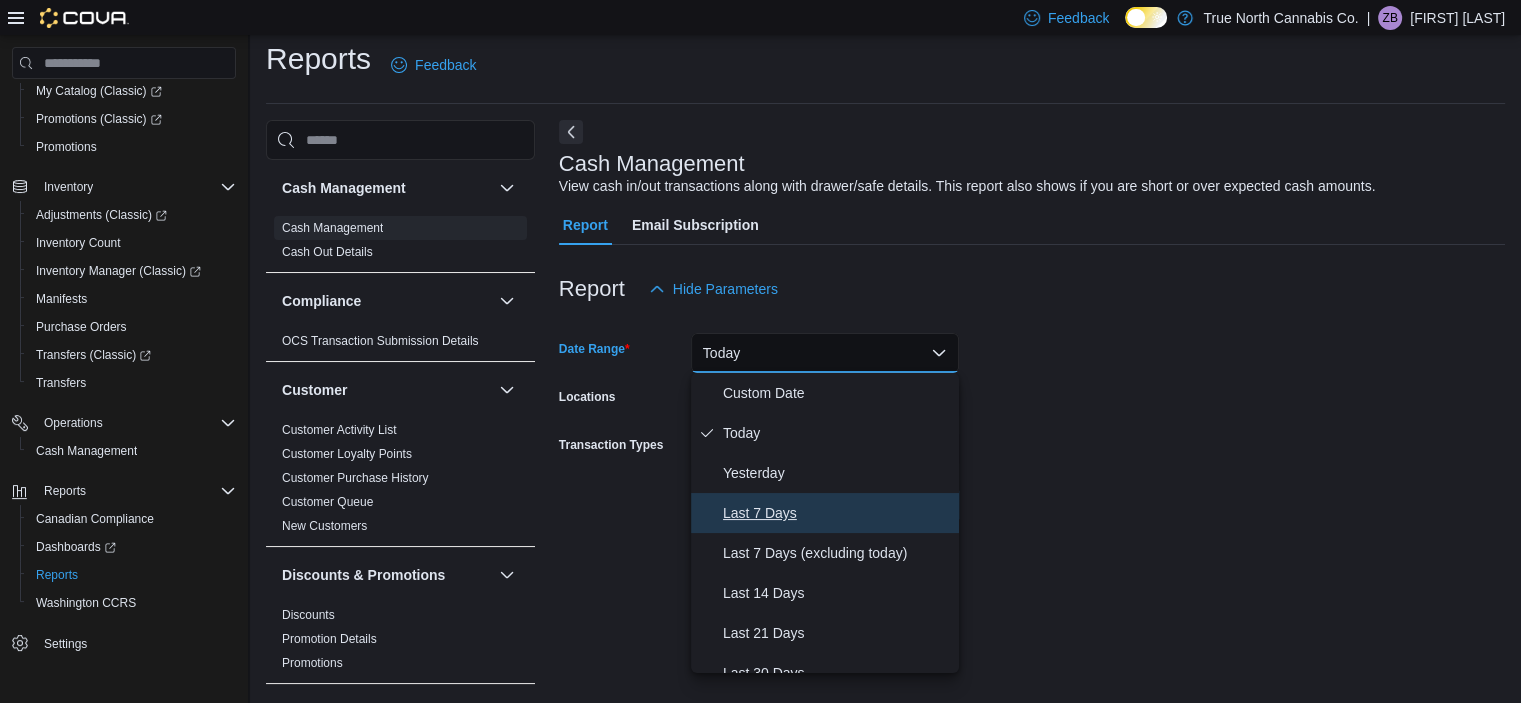 click on "Last 7 Days" at bounding box center (837, 513) 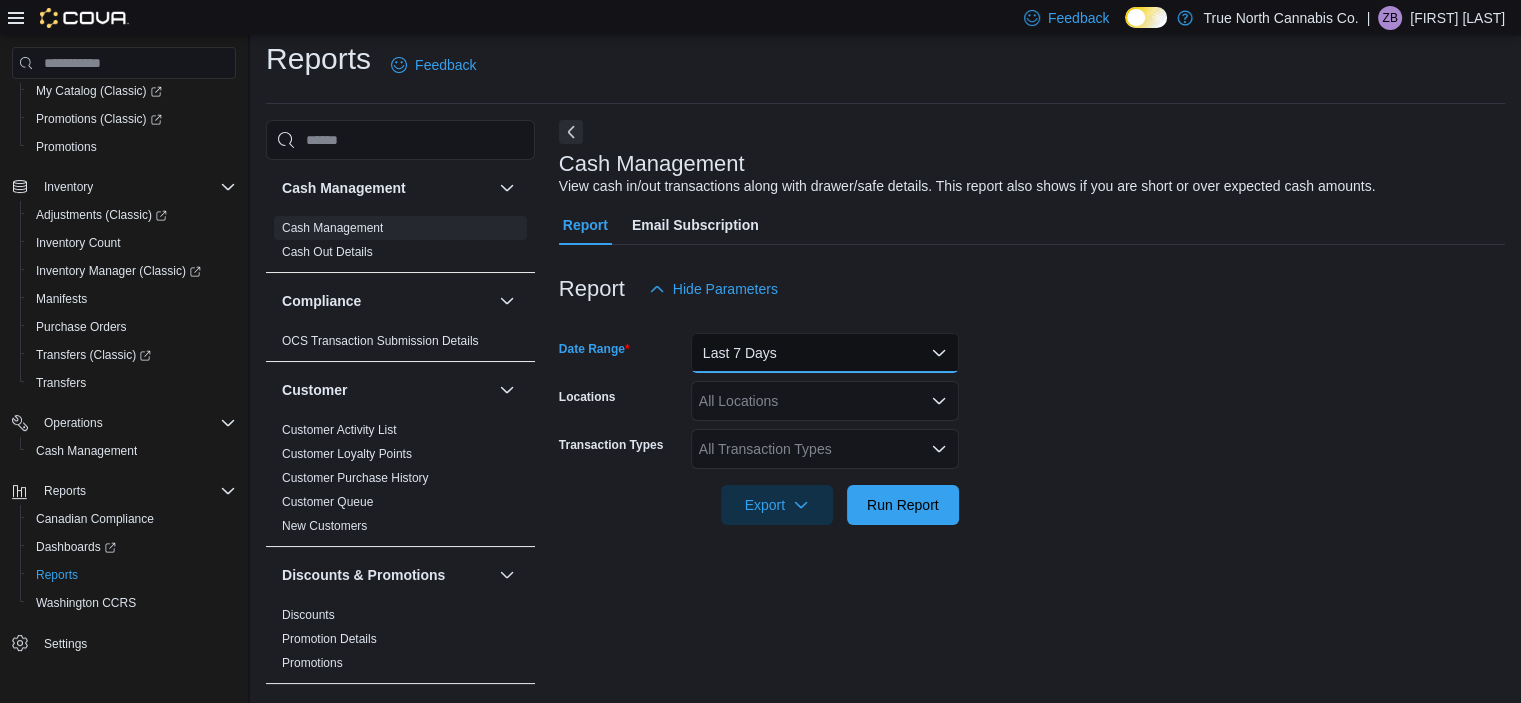 click on "Last 7 Days" at bounding box center [825, 353] 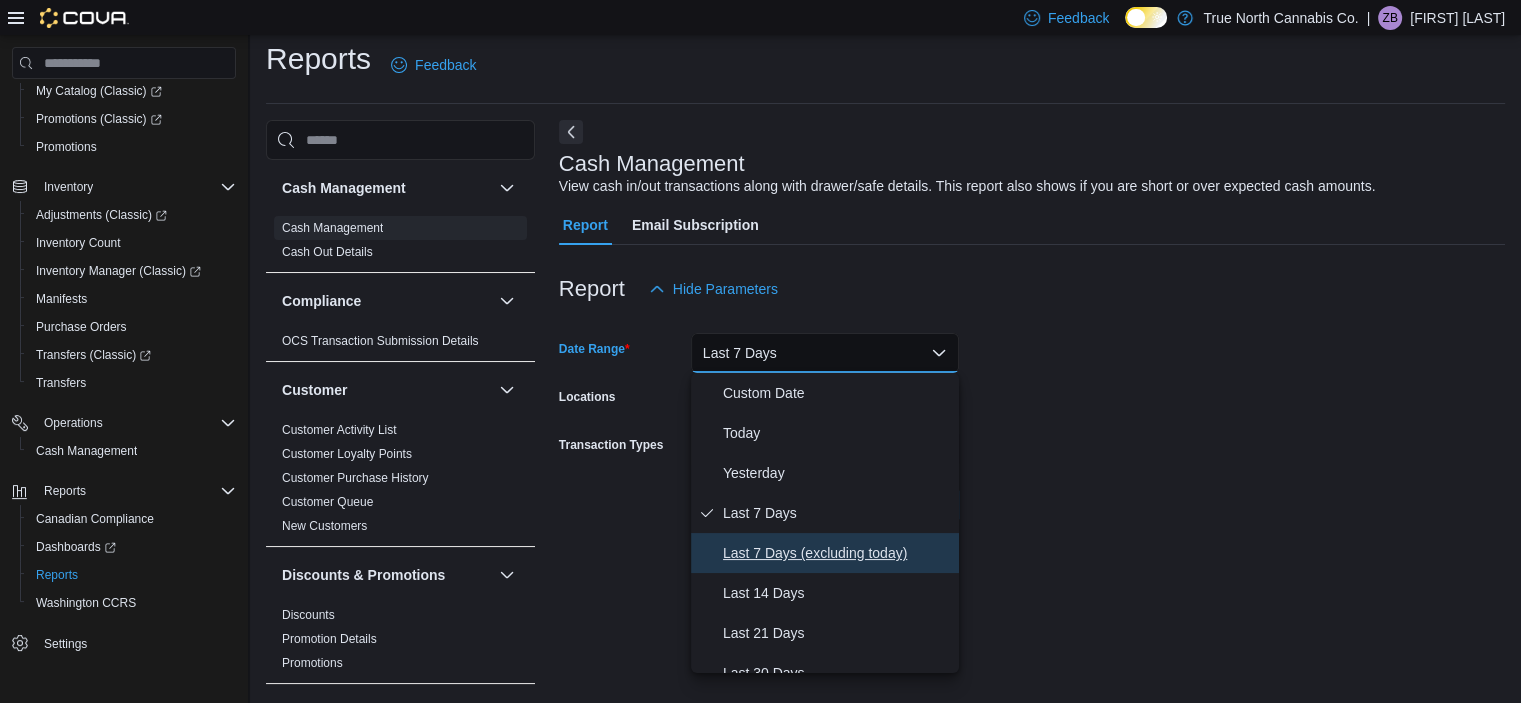 click on "Last 7 Days (excluding today)" at bounding box center (837, 553) 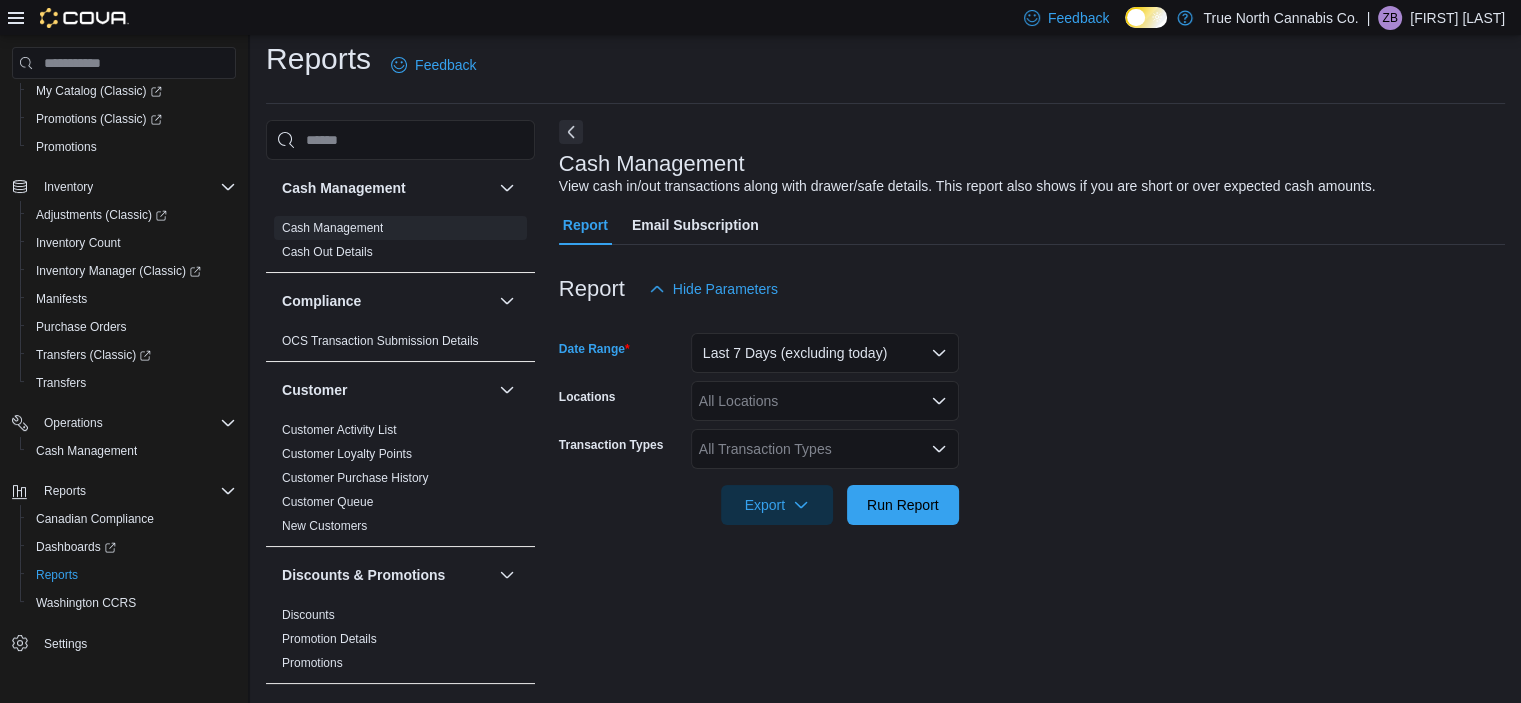 click on "All Locations" at bounding box center (825, 401) 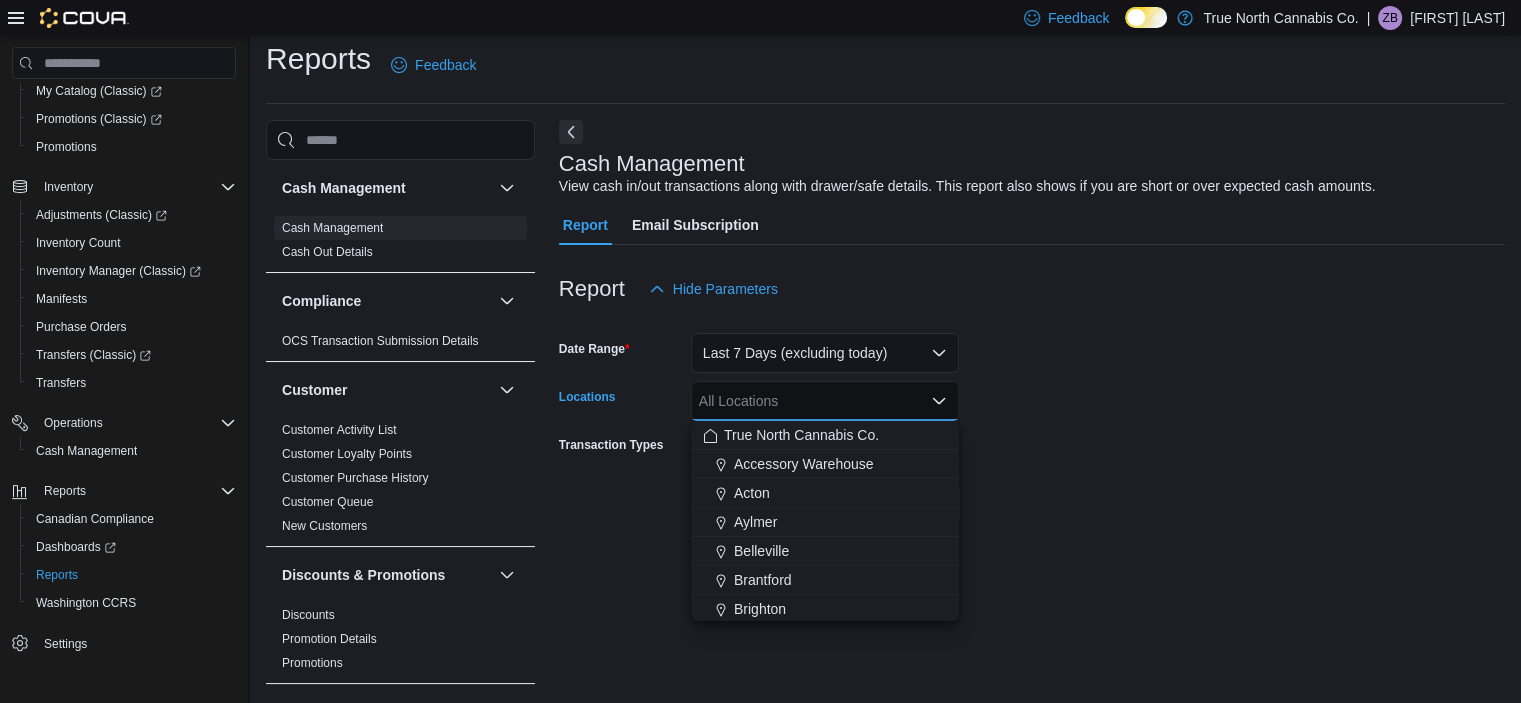 type on "*" 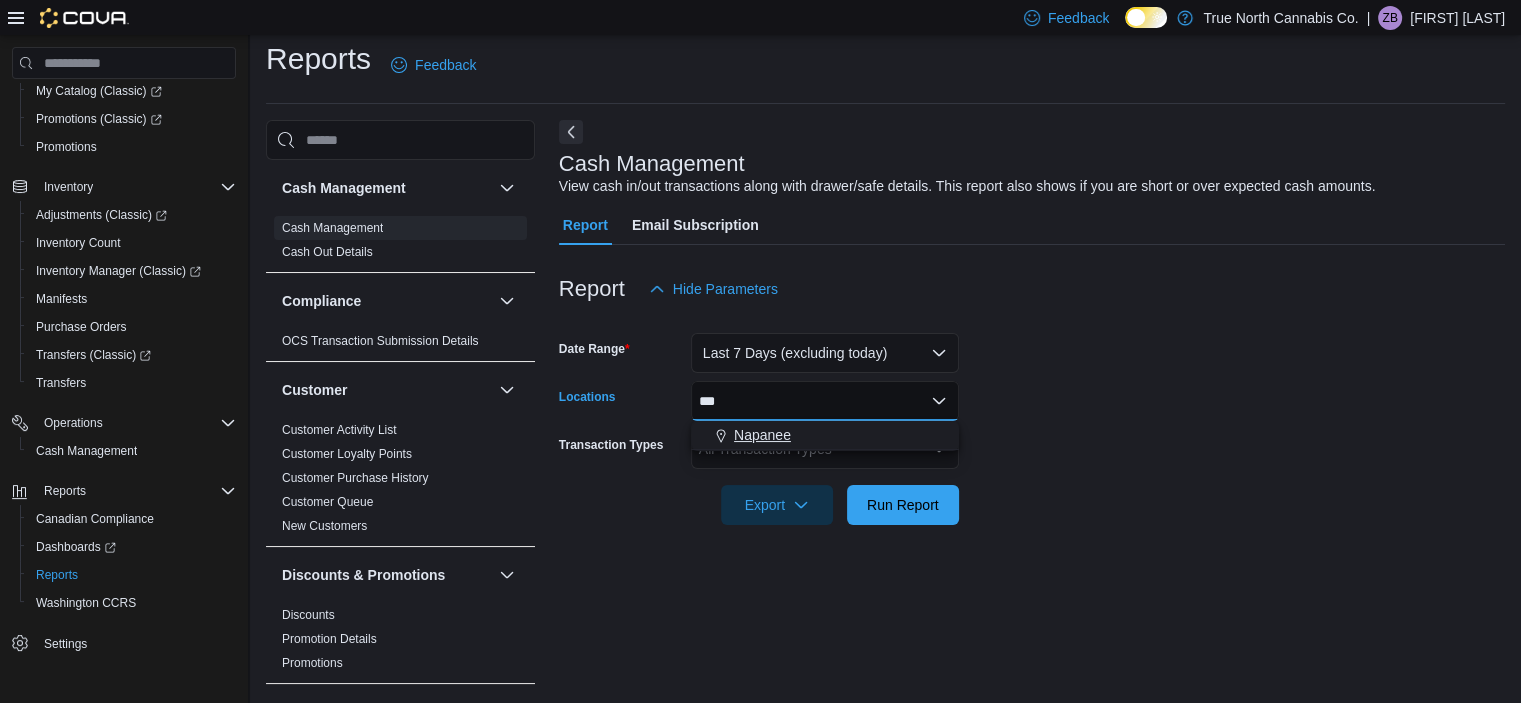 type on "***" 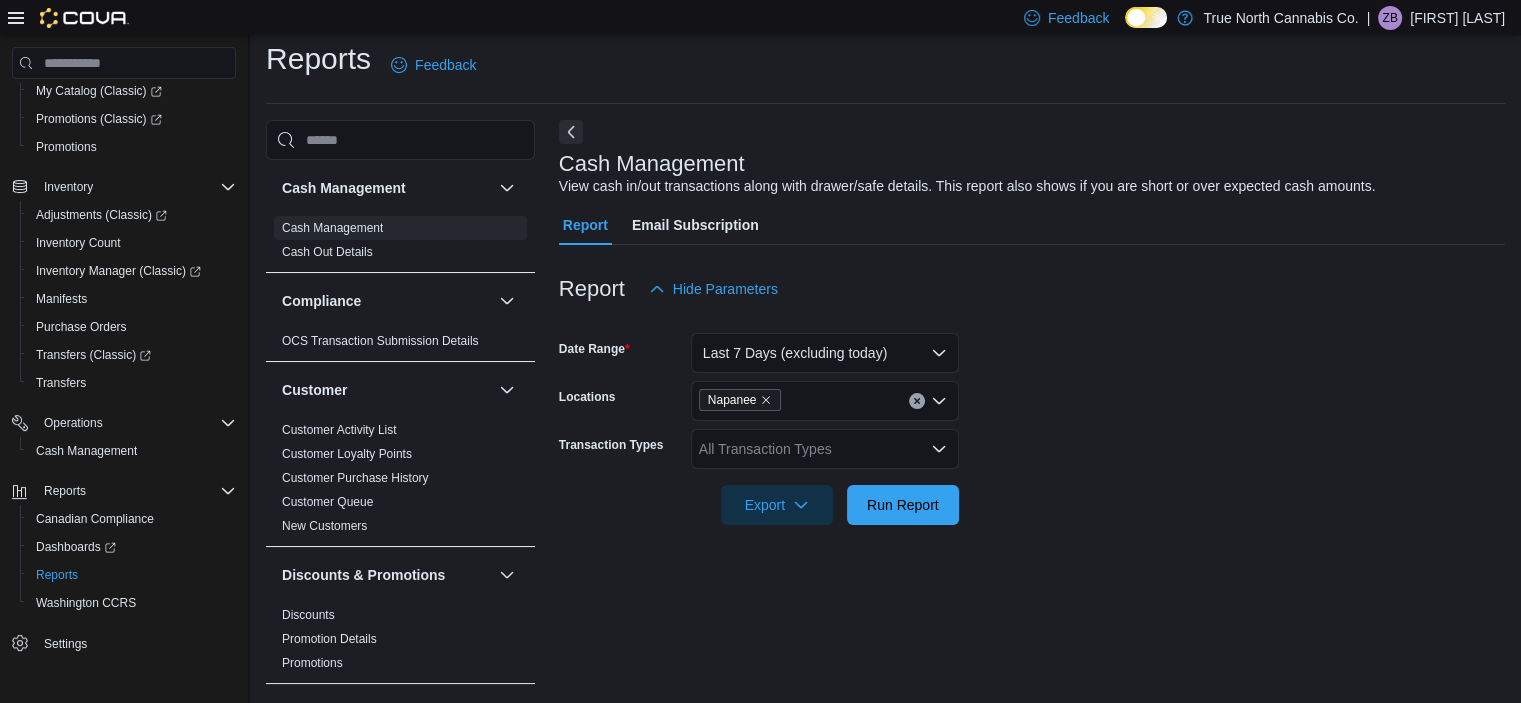 click on "Date Range Last 7 Days (excluding today) Locations Napanee Transaction Types All Transaction Types Export  Run Report" at bounding box center (1032, 417) 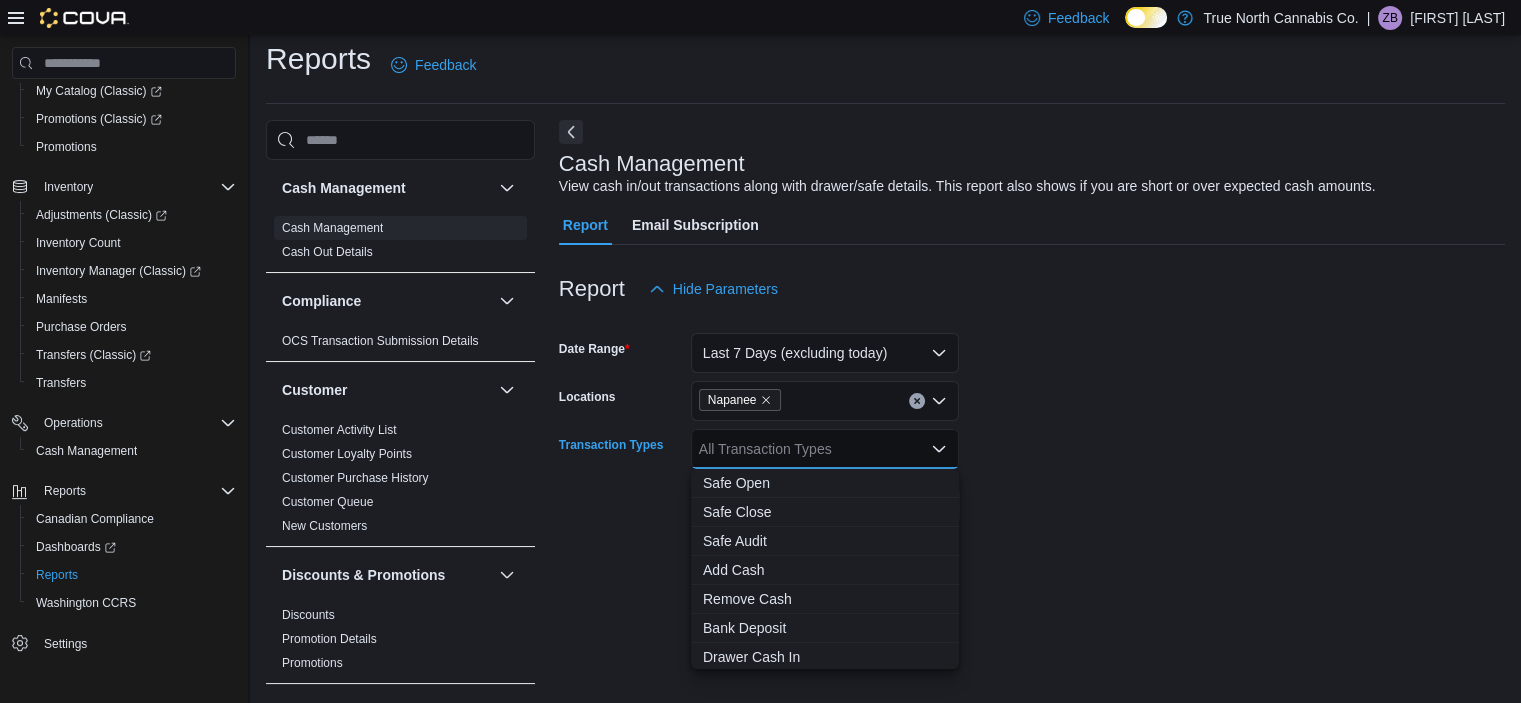 click on "All Transaction Types" at bounding box center (825, 449) 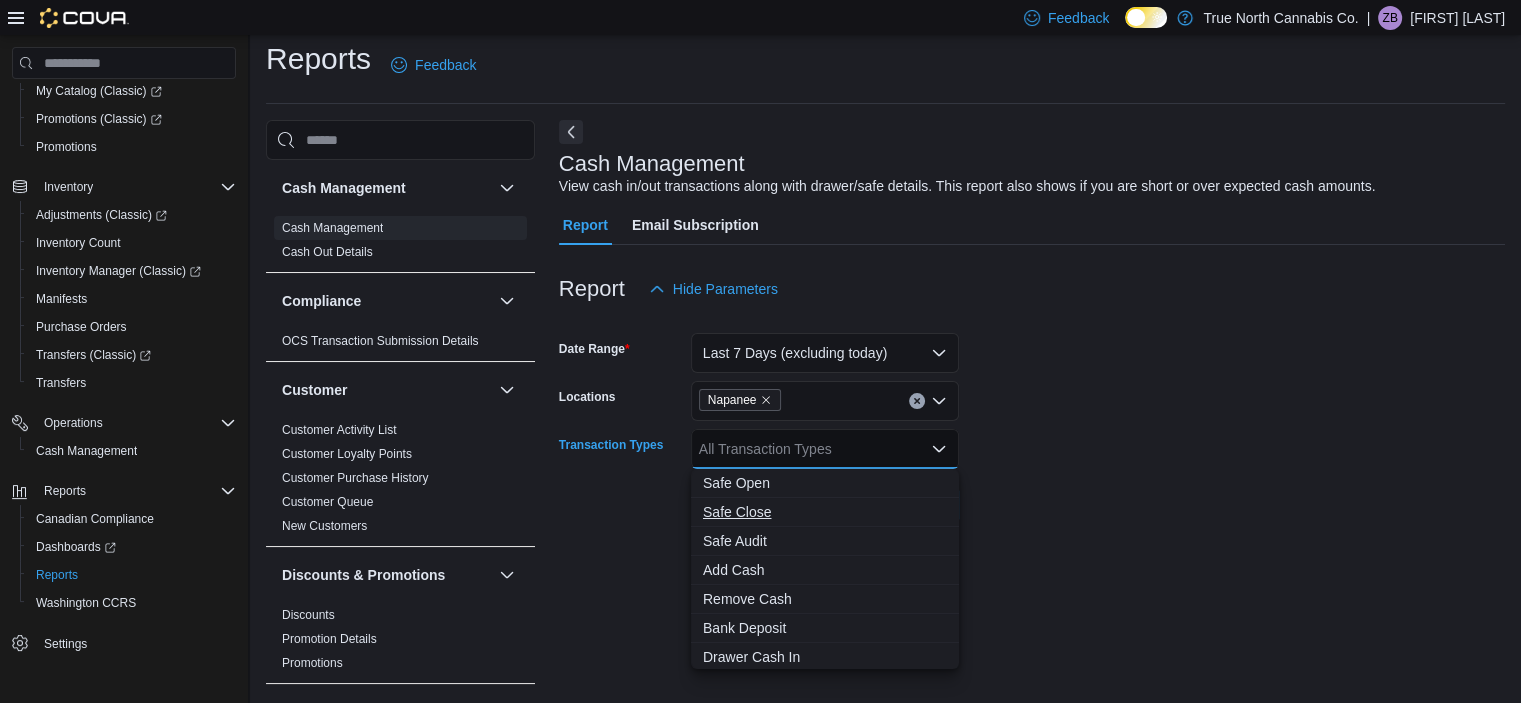 click on "Safe Close" at bounding box center (825, 512) 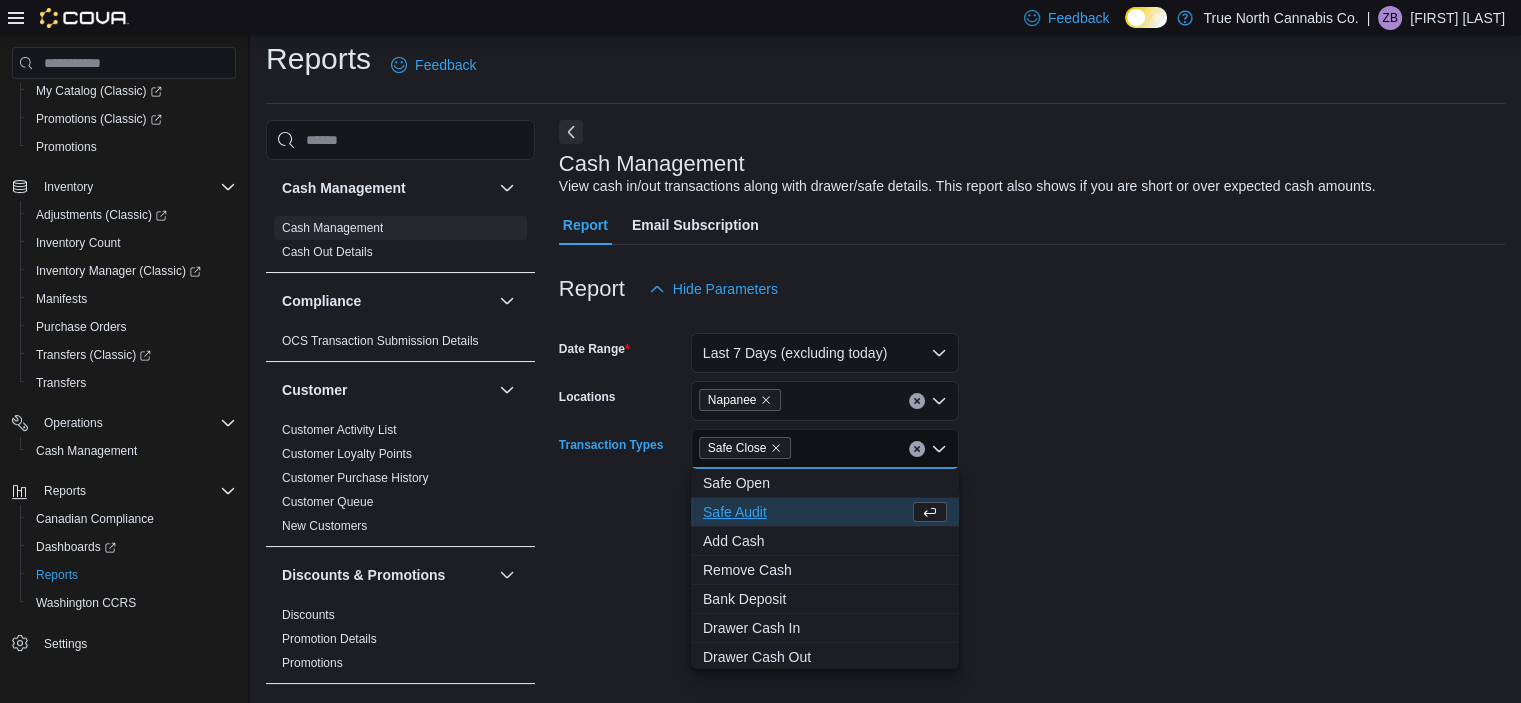 click at bounding box center [1032, 477] 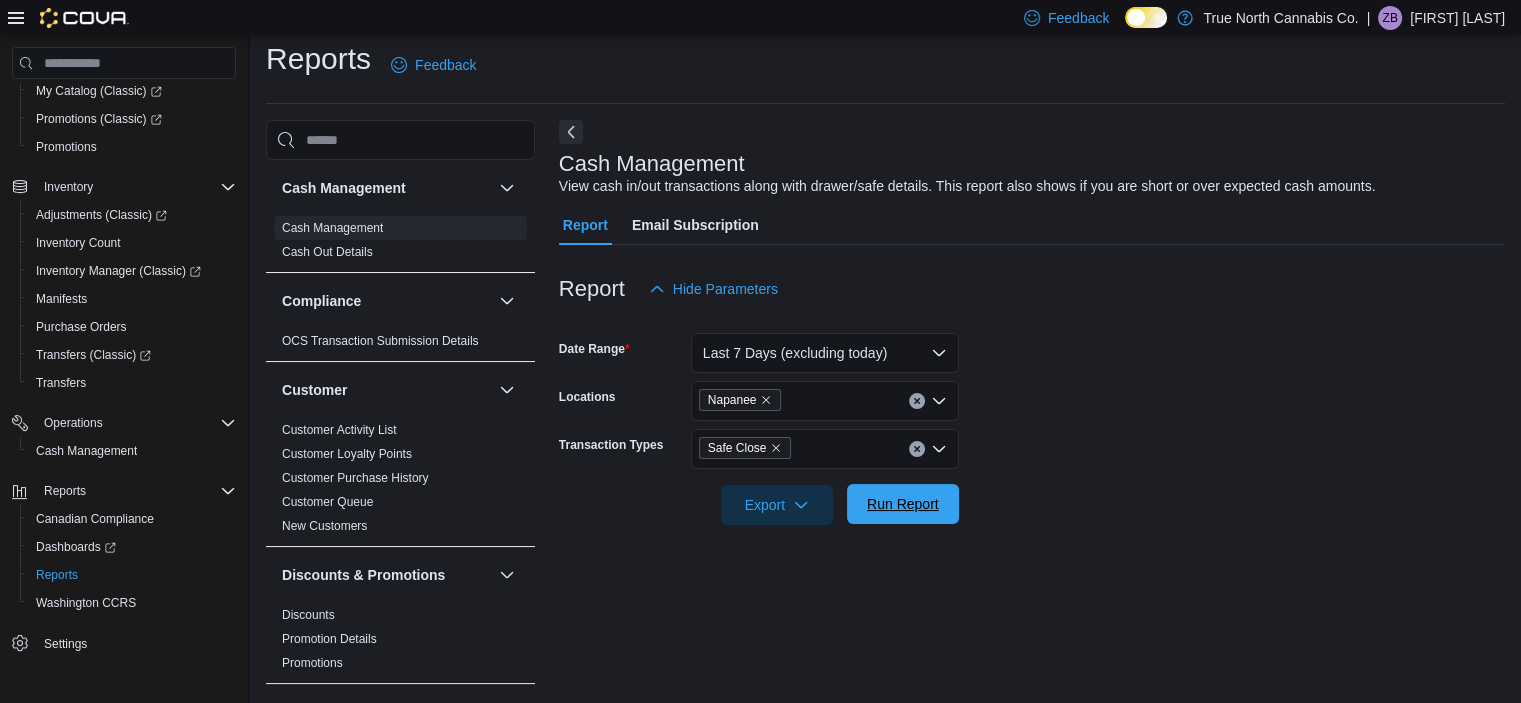 click on "Run Report" at bounding box center (903, 504) 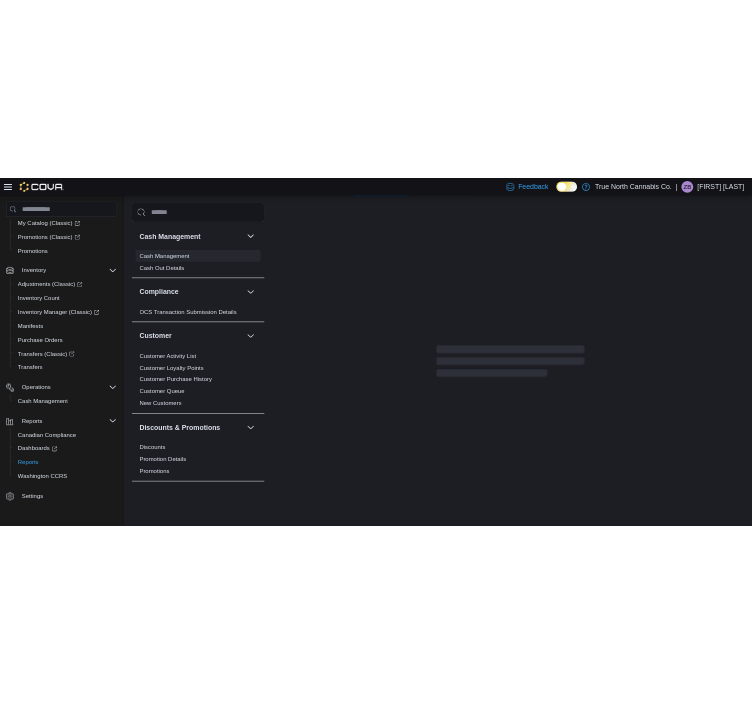 scroll, scrollTop: 400, scrollLeft: 0, axis: vertical 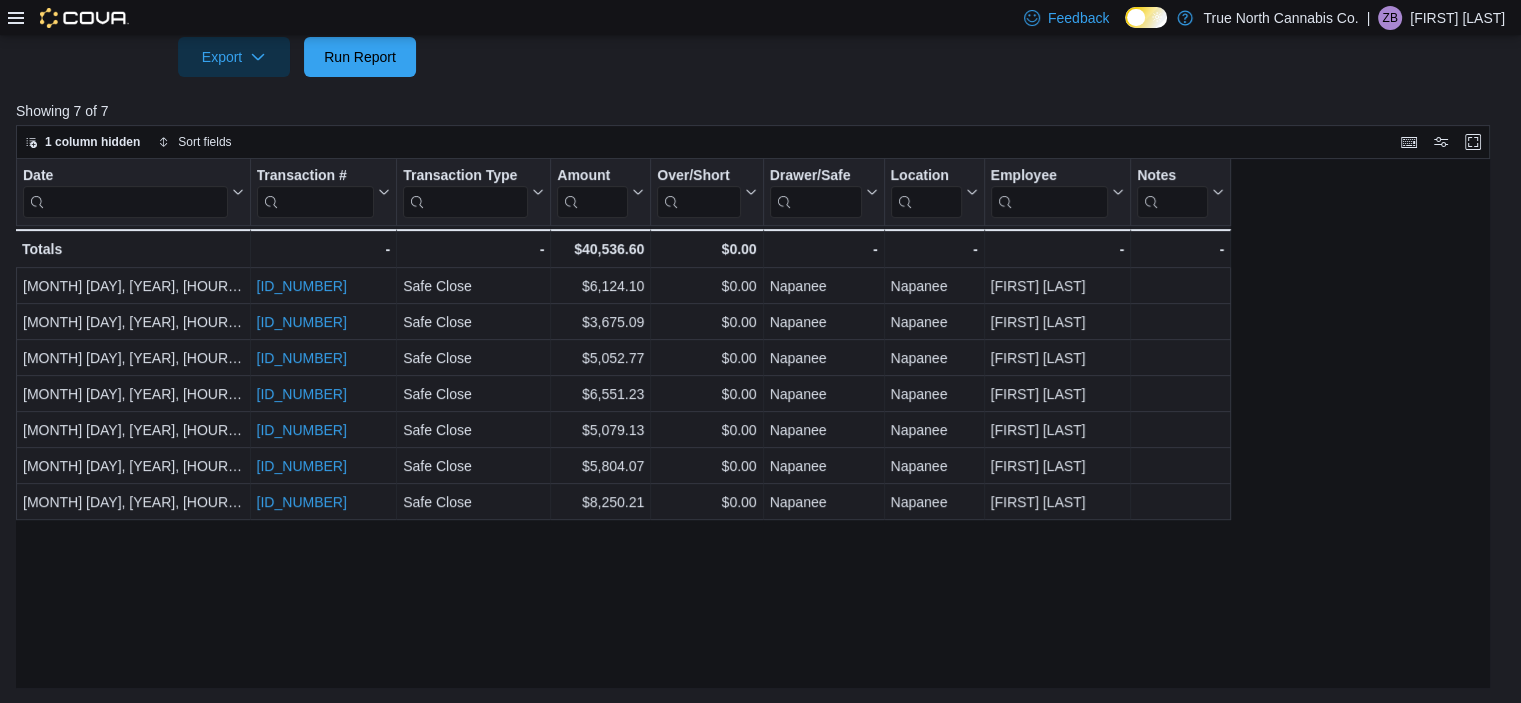 click 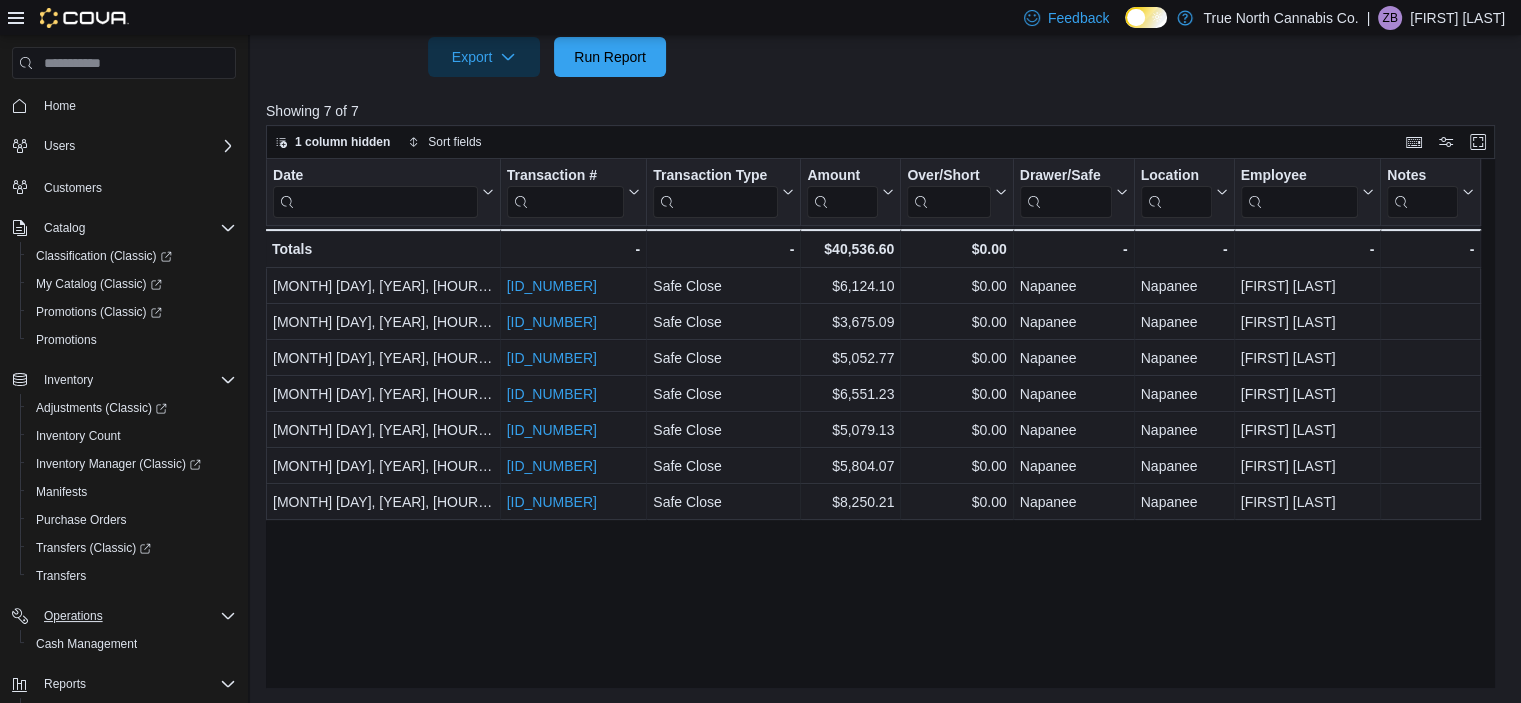 scroll, scrollTop: 193, scrollLeft: 0, axis: vertical 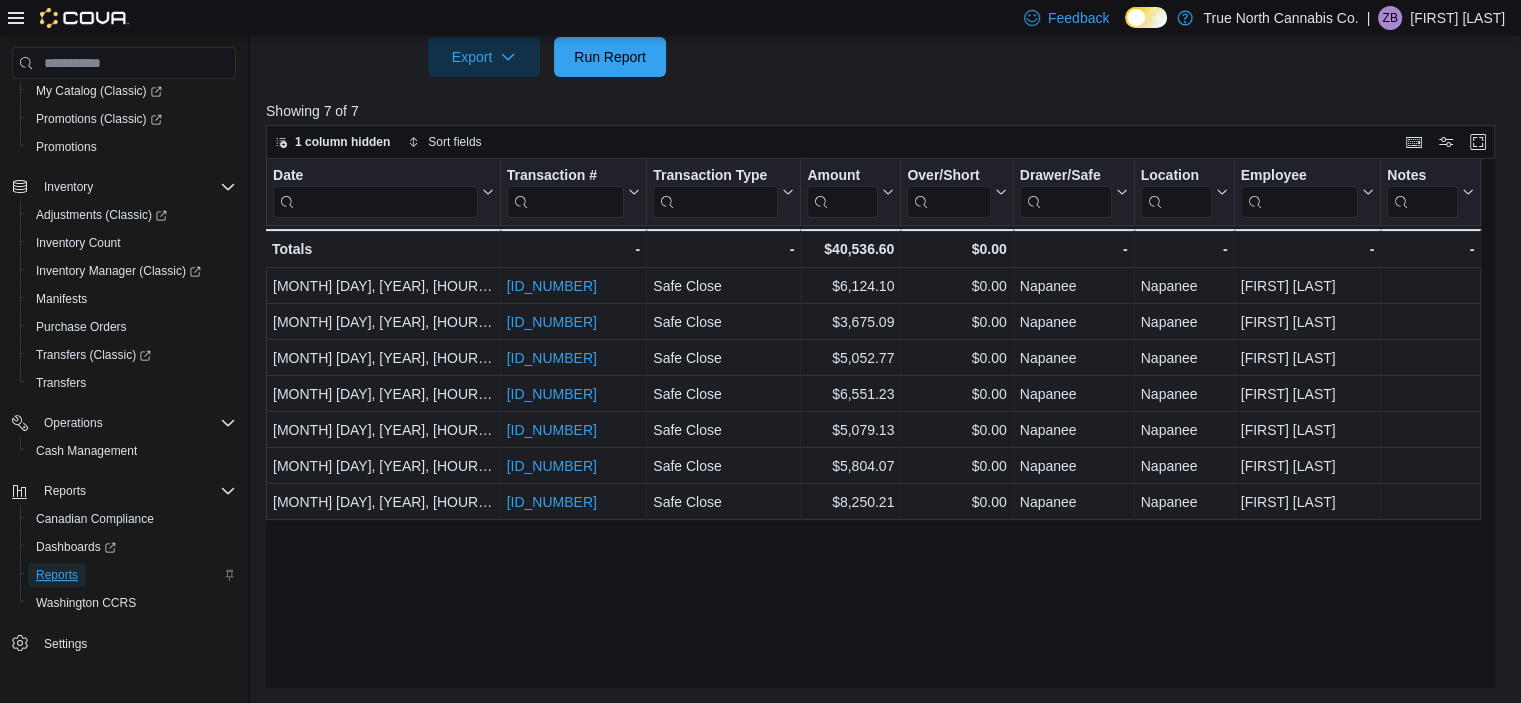 click on "Reports" at bounding box center (57, 575) 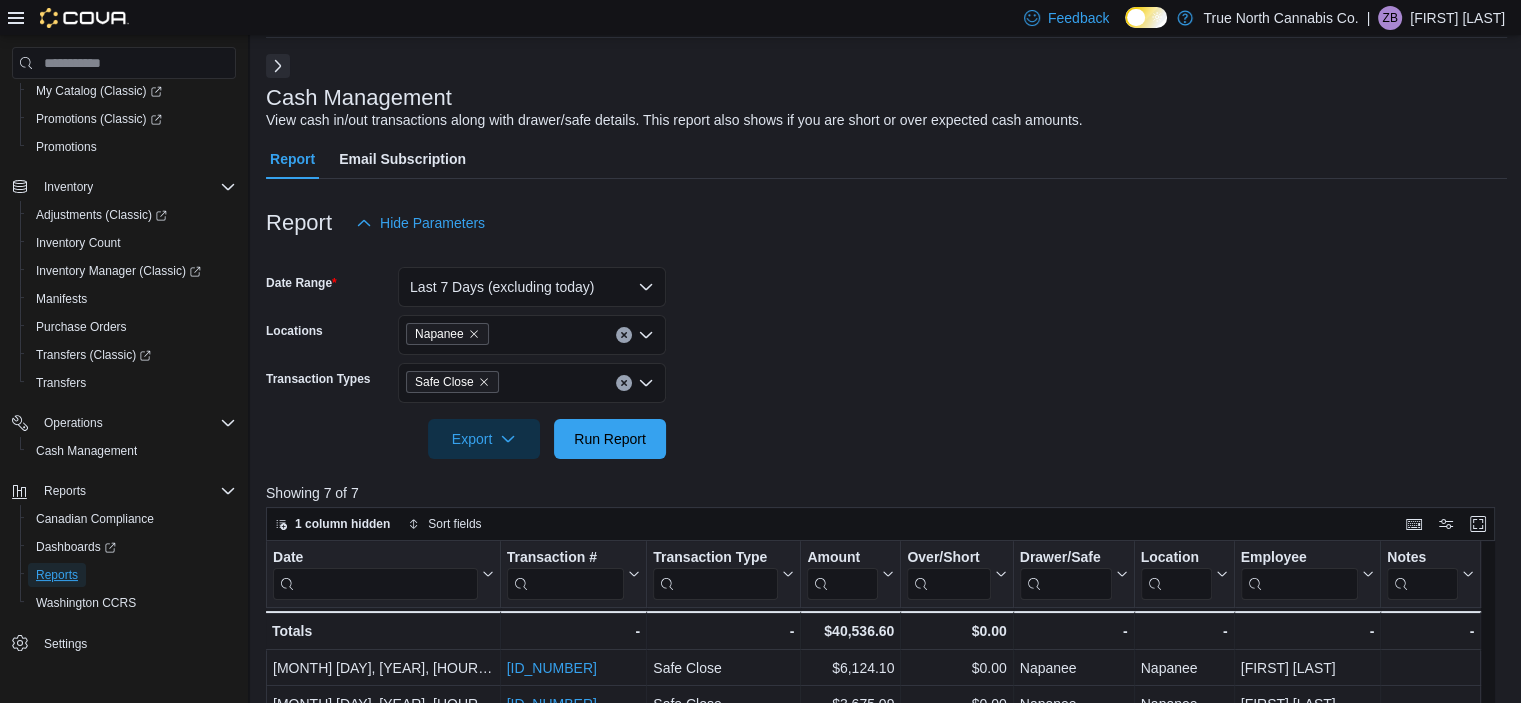 scroll, scrollTop: 0, scrollLeft: 0, axis: both 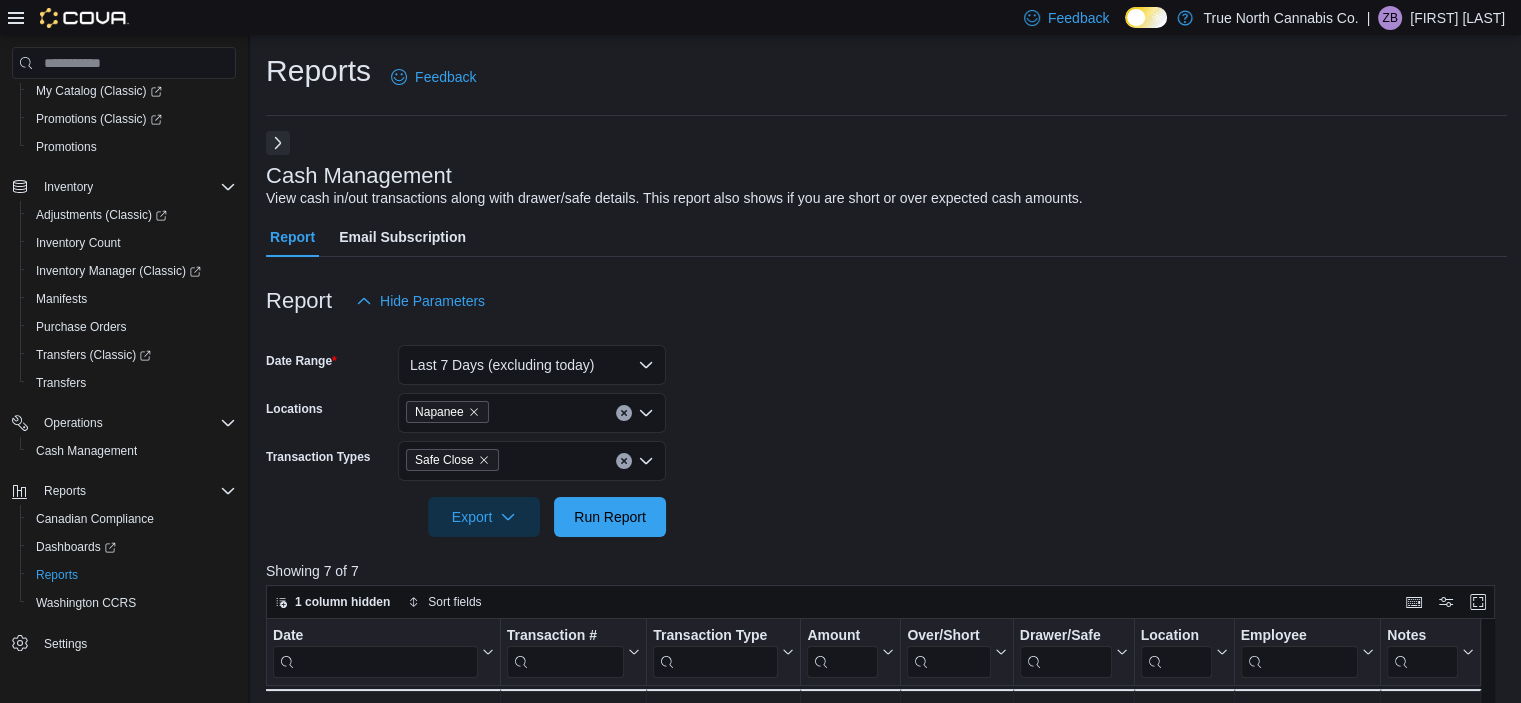 click at bounding box center [278, 143] 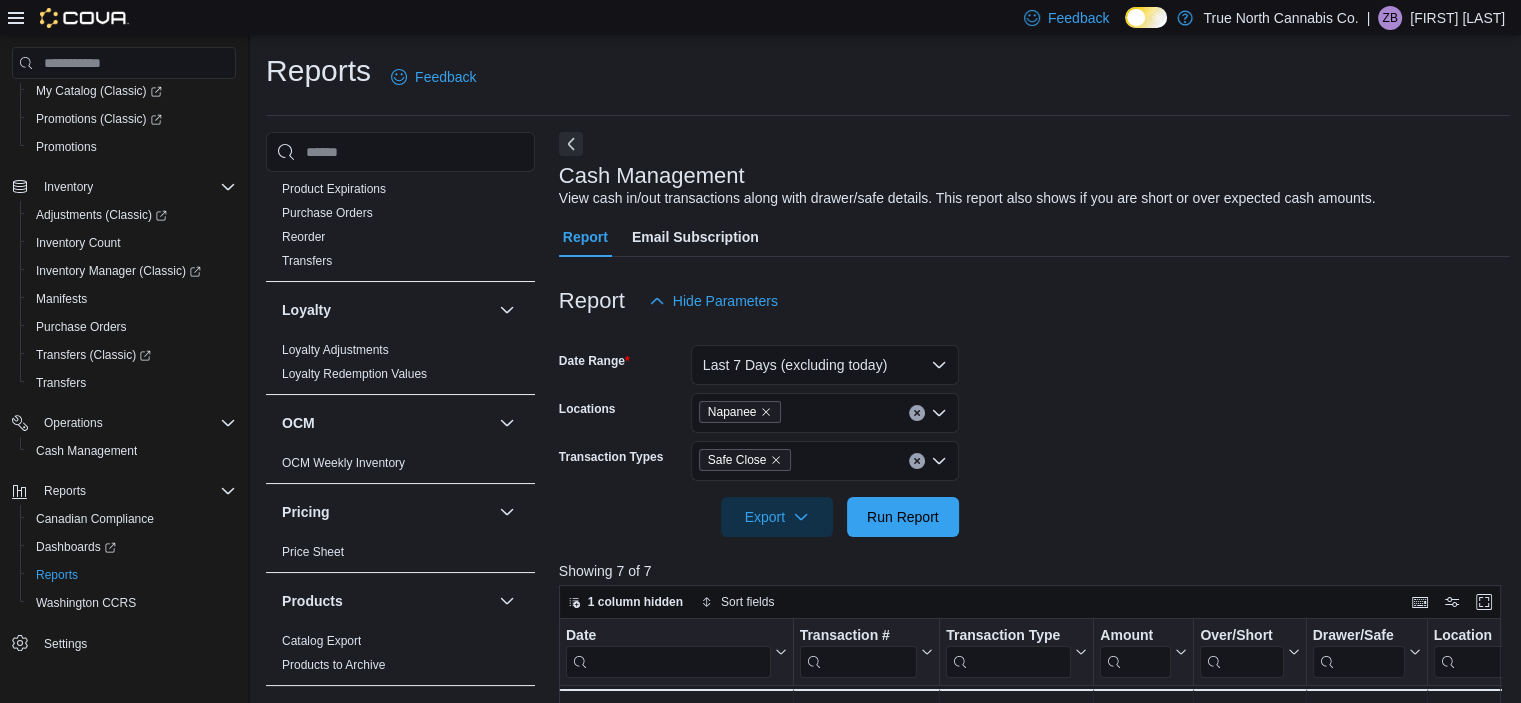 scroll, scrollTop: 1000, scrollLeft: 0, axis: vertical 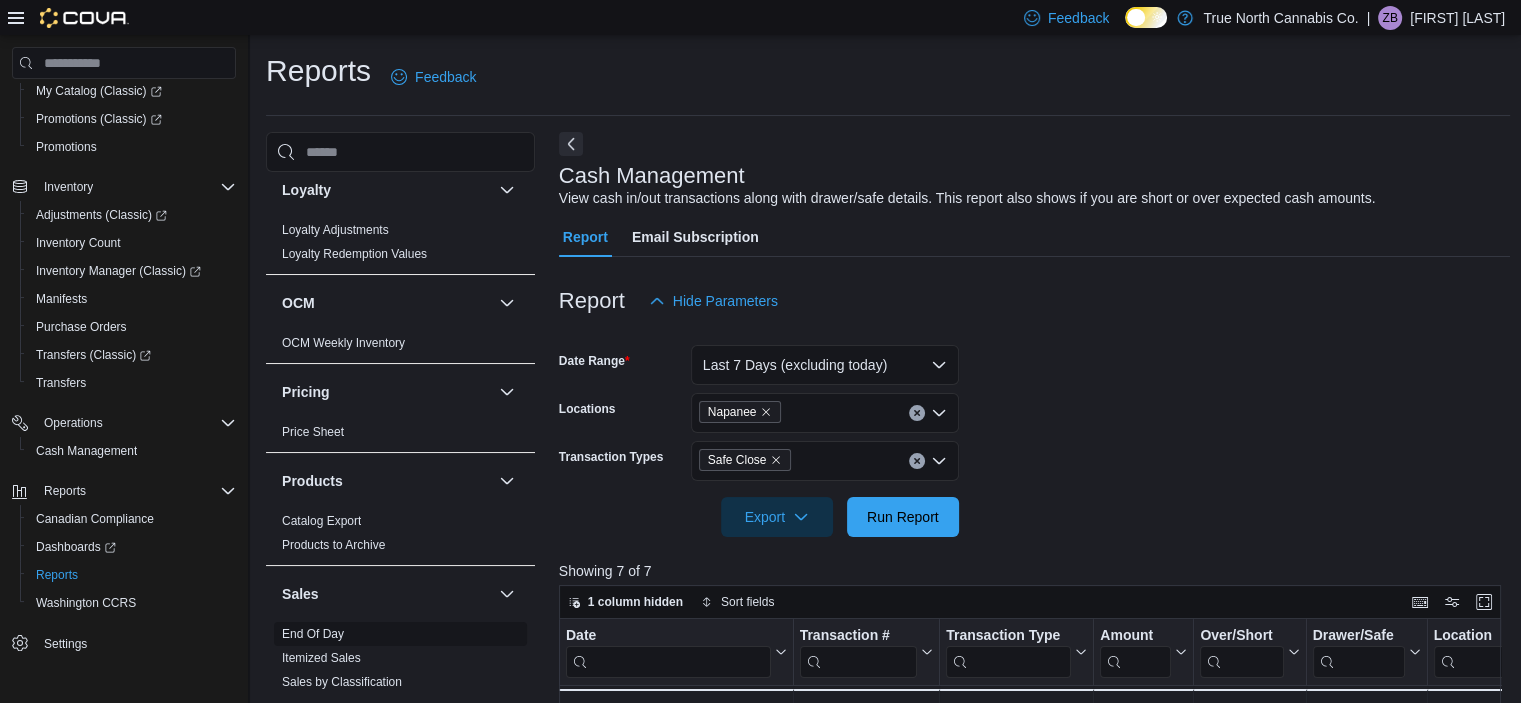 click on "End Of Day" at bounding box center [313, 634] 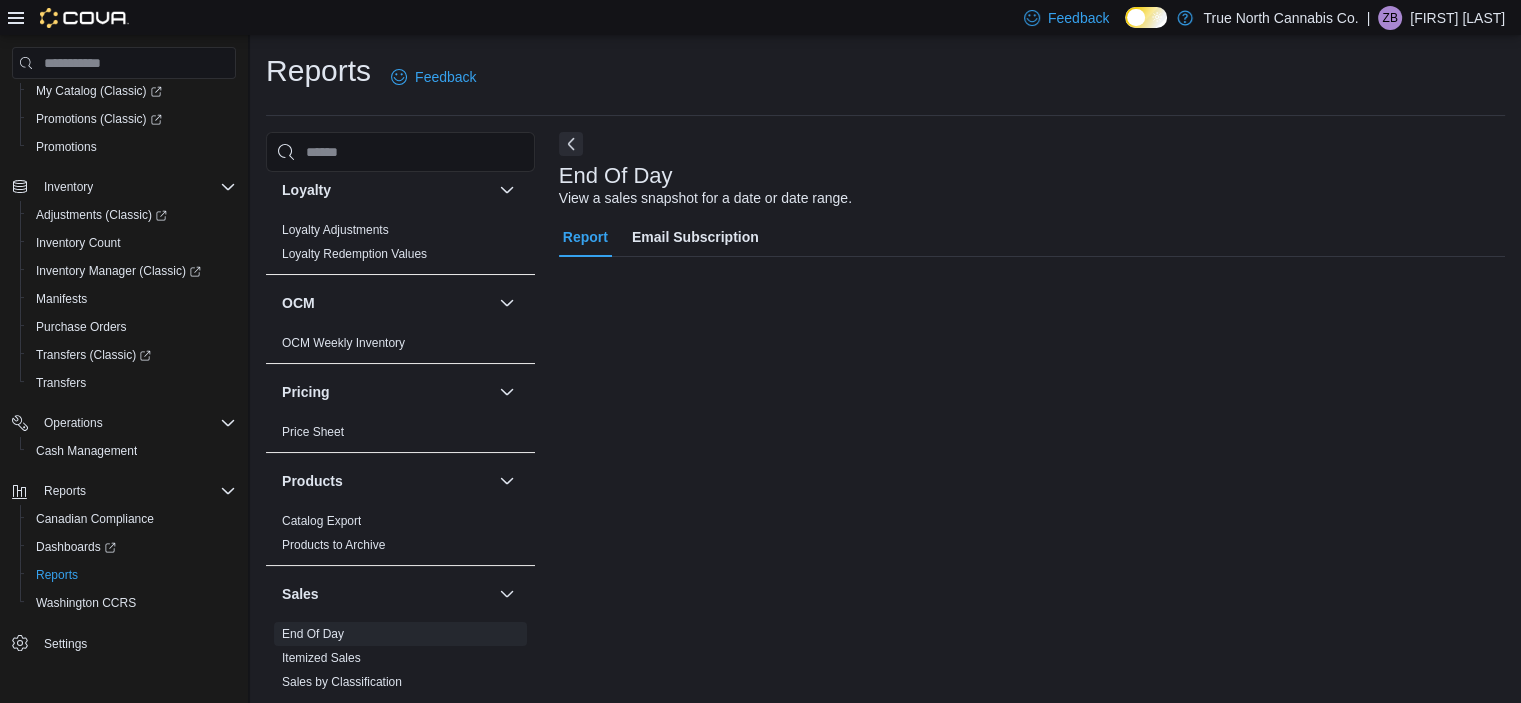 scroll, scrollTop: 12, scrollLeft: 0, axis: vertical 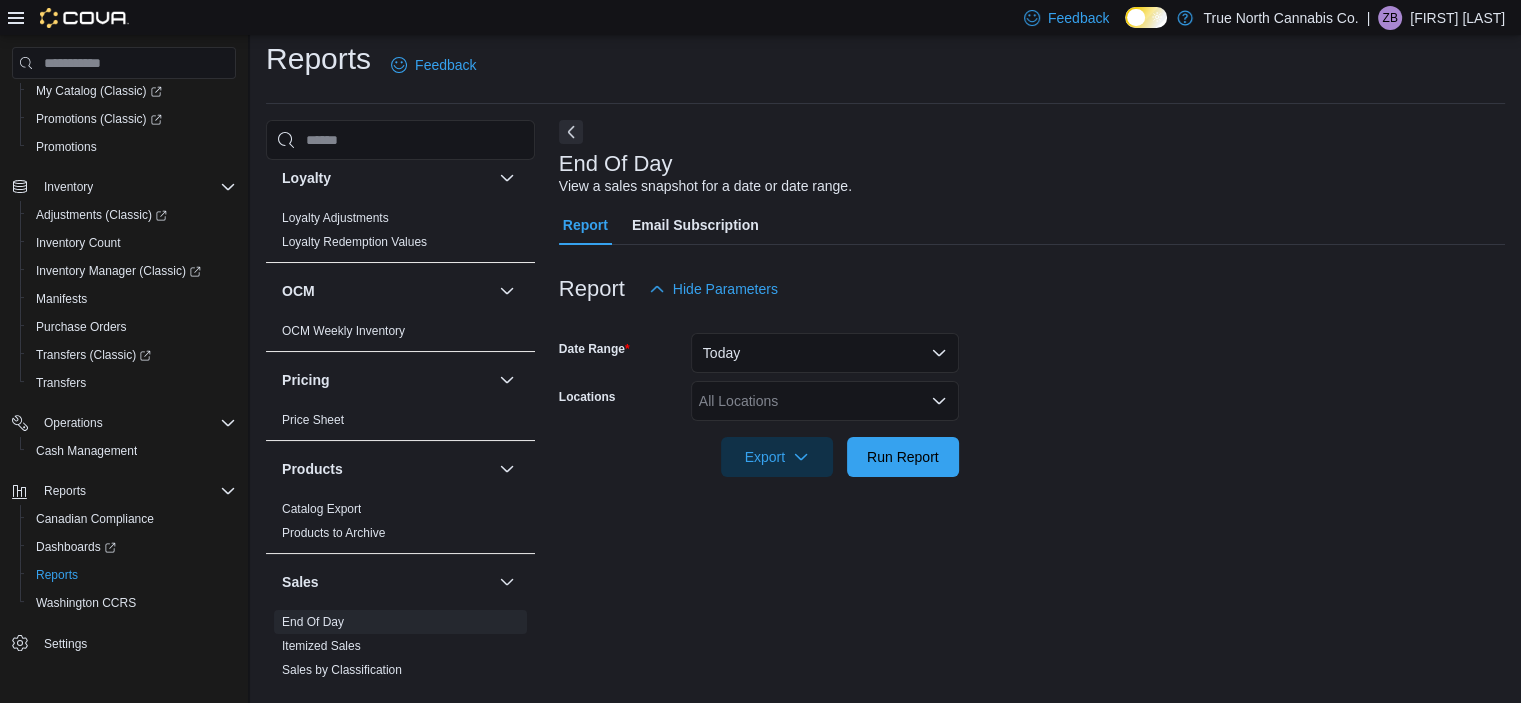 click on "All Locations" at bounding box center (825, 401) 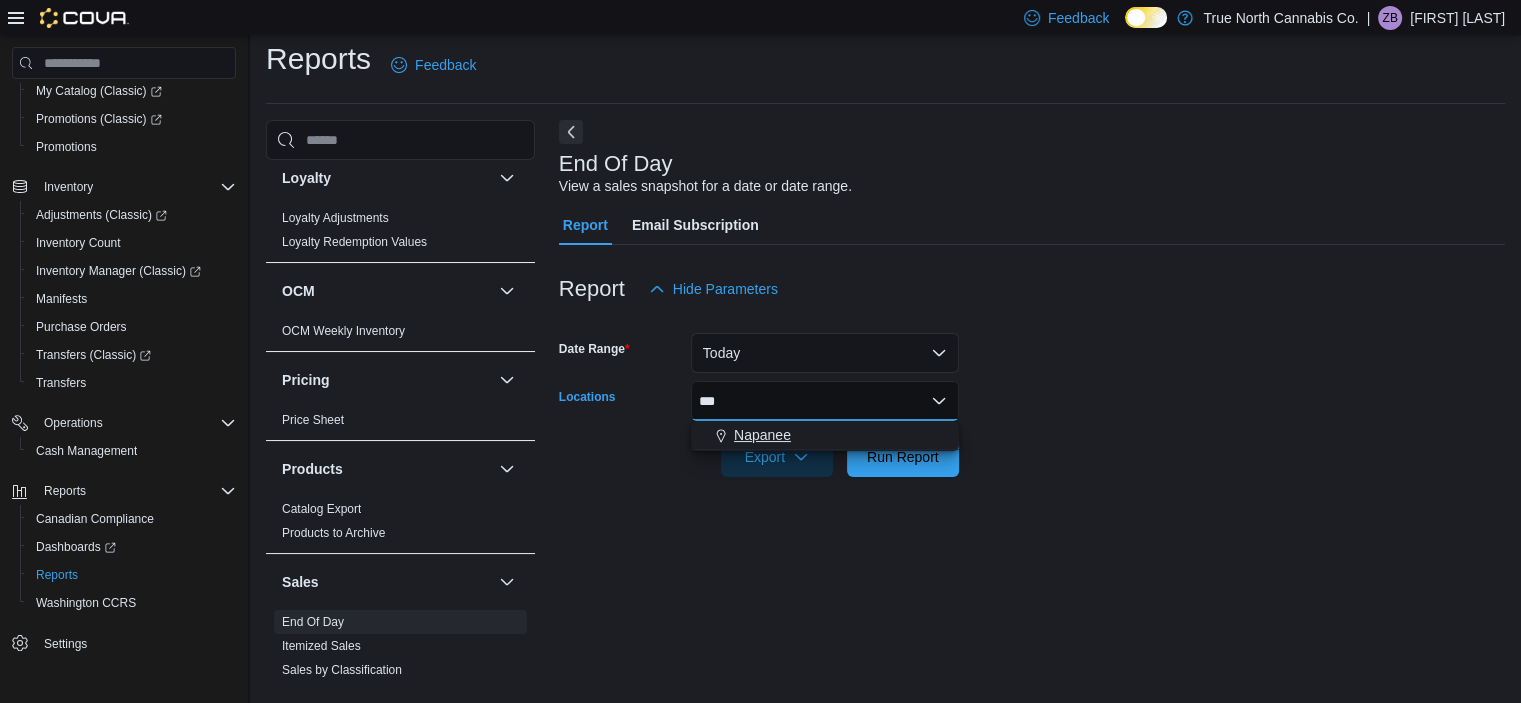 type on "***" 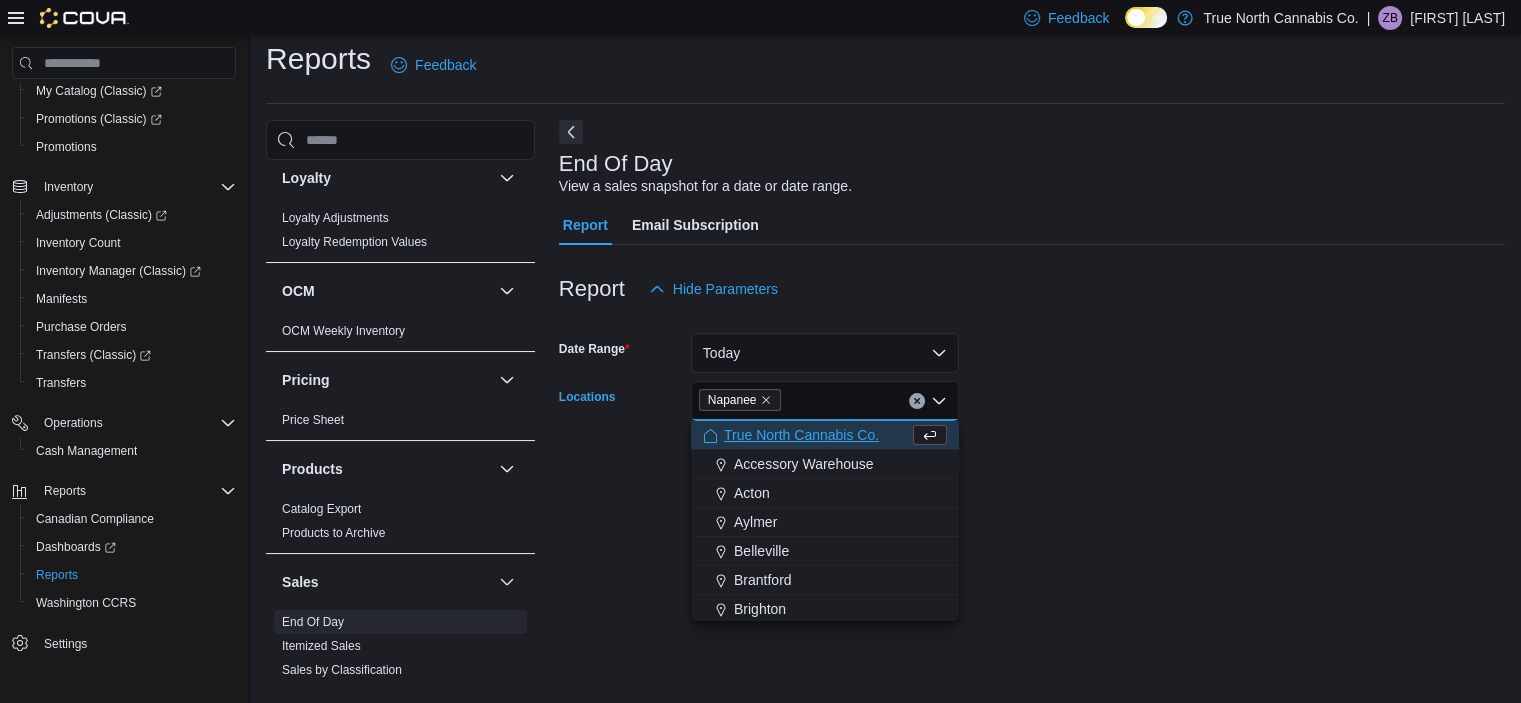 click at bounding box center [1032, 489] 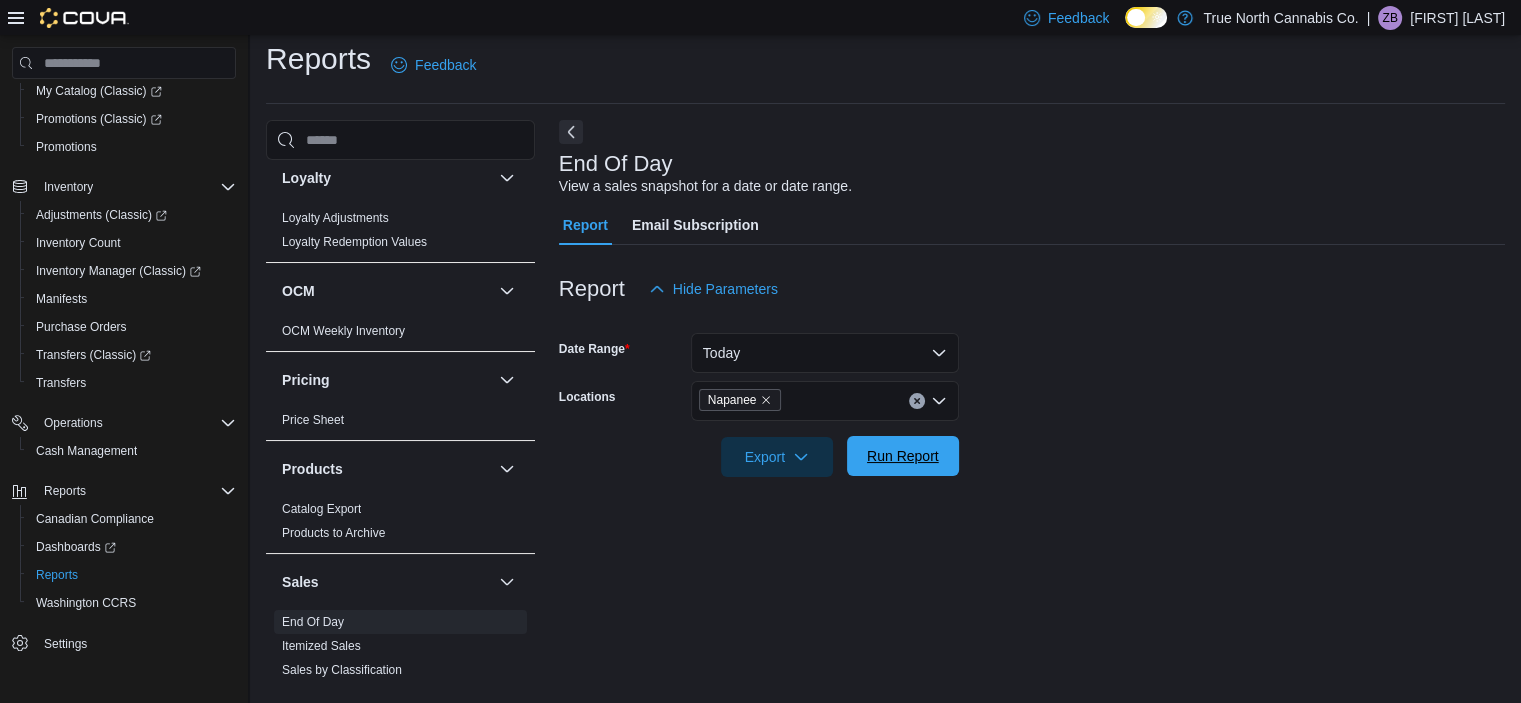 click on "Run Report" at bounding box center [903, 456] 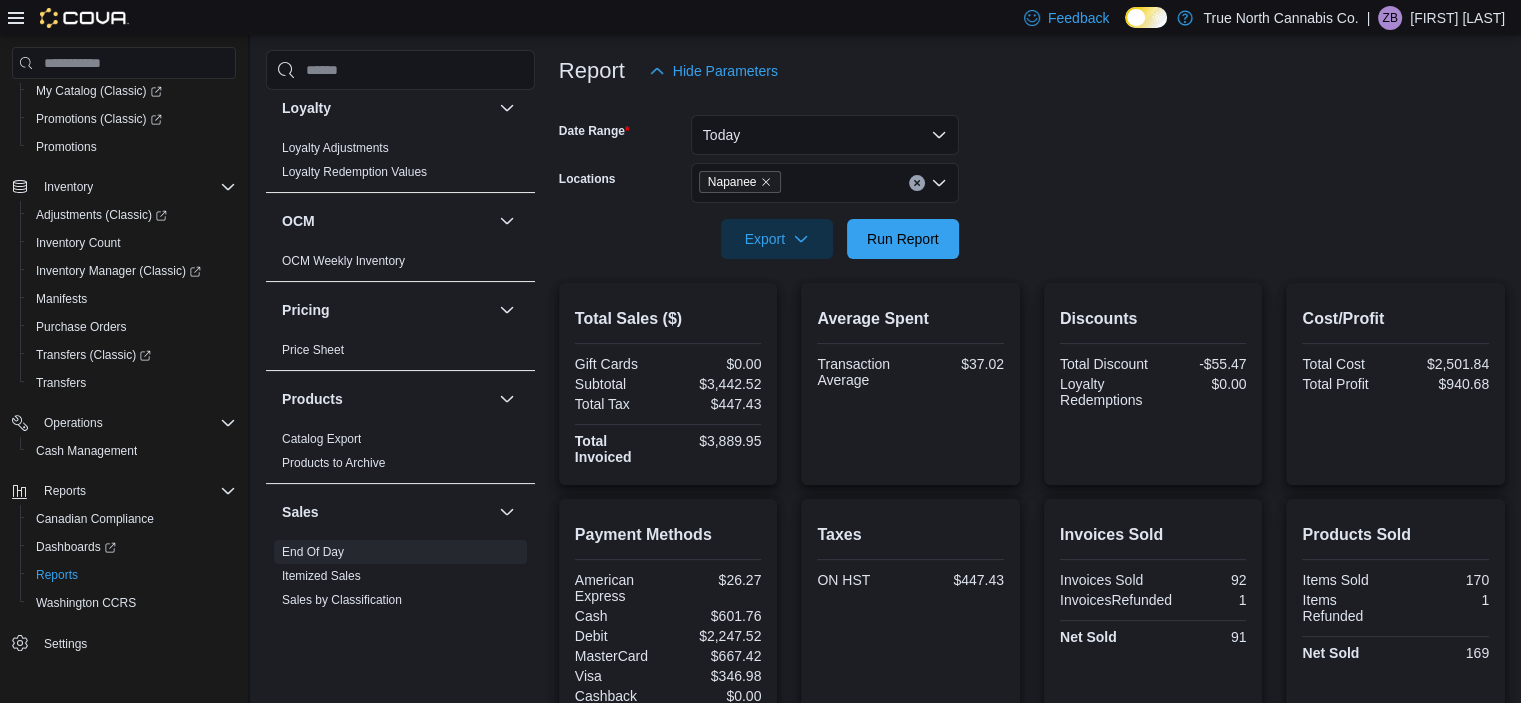 scroll, scrollTop: 458, scrollLeft: 0, axis: vertical 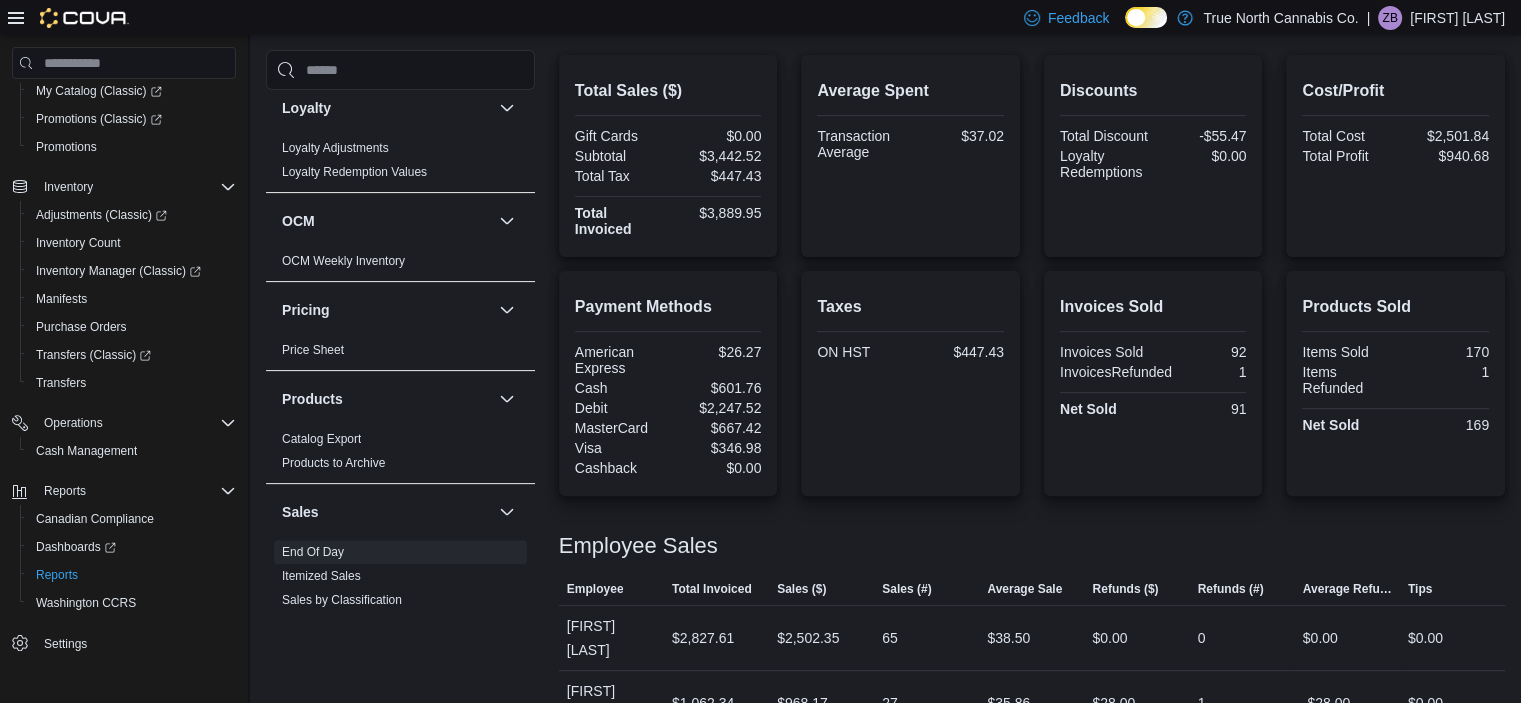 click on "$601.76" at bounding box center [716, 388] 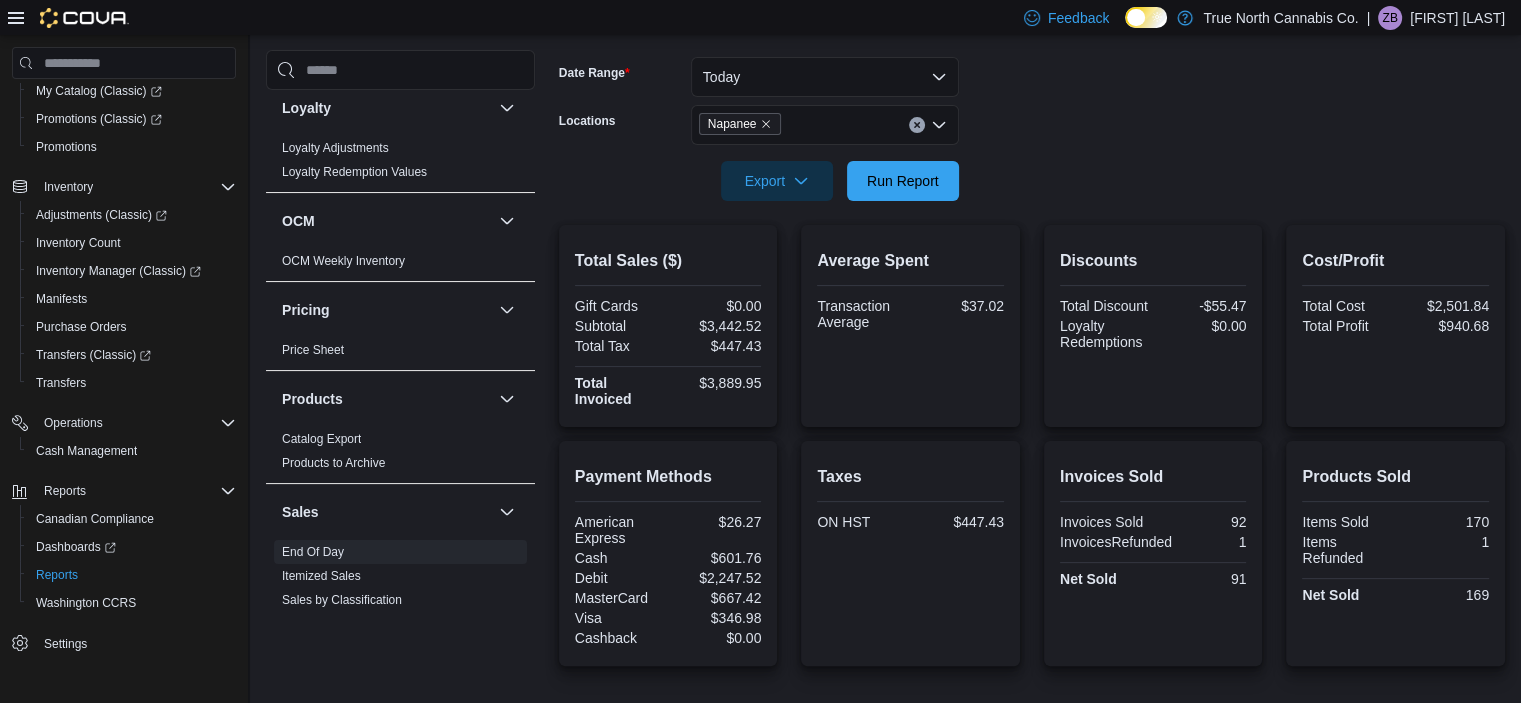 scroll, scrollTop: 283, scrollLeft: 0, axis: vertical 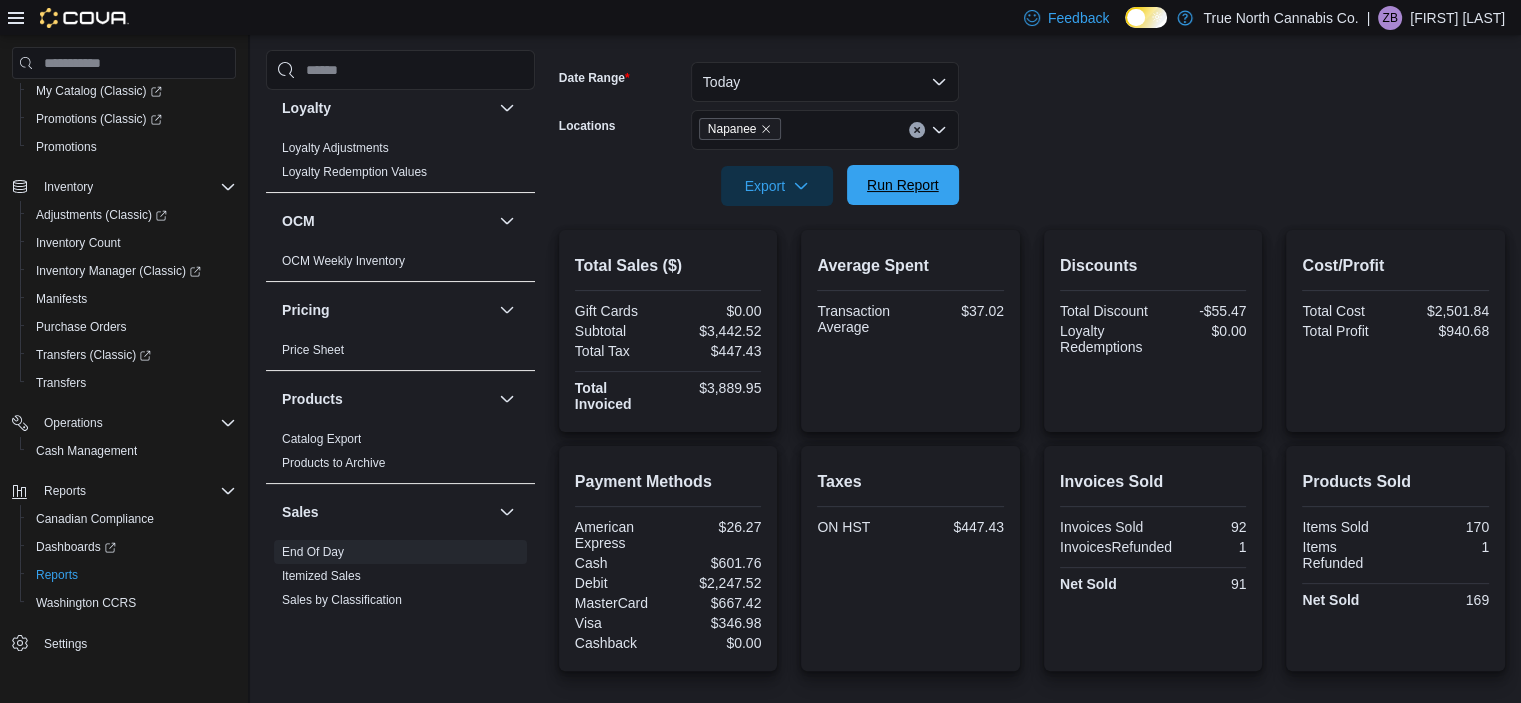 click on "Run Report" at bounding box center (903, 185) 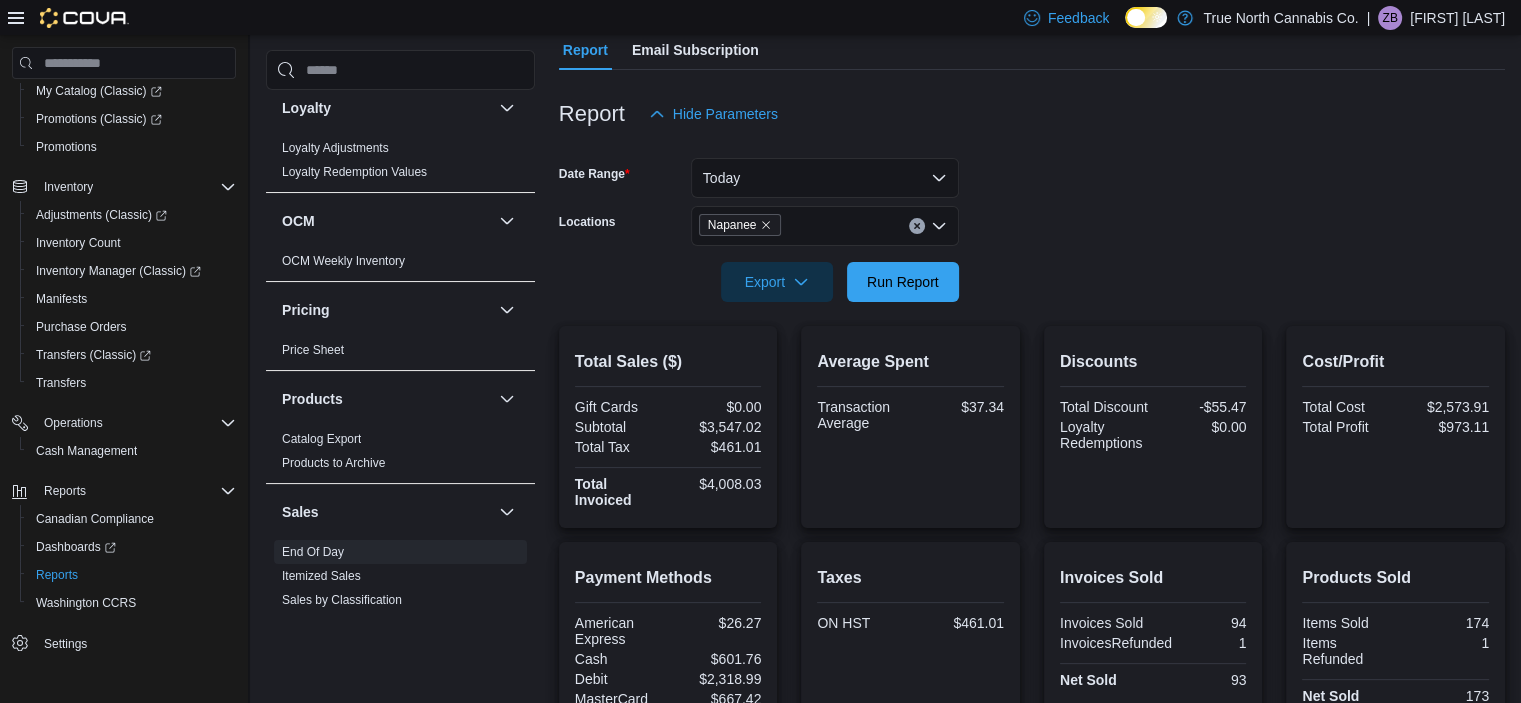 scroll, scrollTop: 188, scrollLeft: 0, axis: vertical 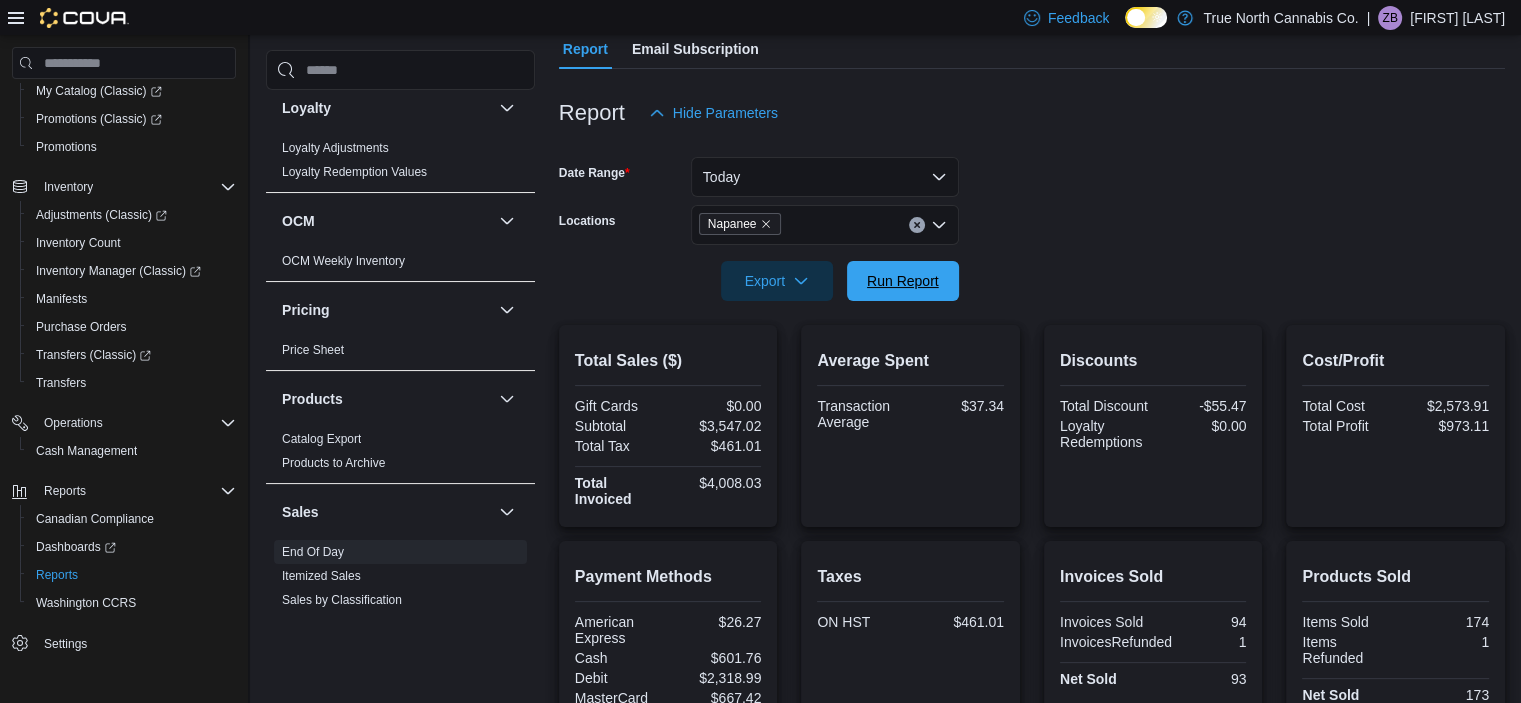 drag, startPoint x: 872, startPoint y: 292, endPoint x: 404, endPoint y: 33, distance: 534.8878 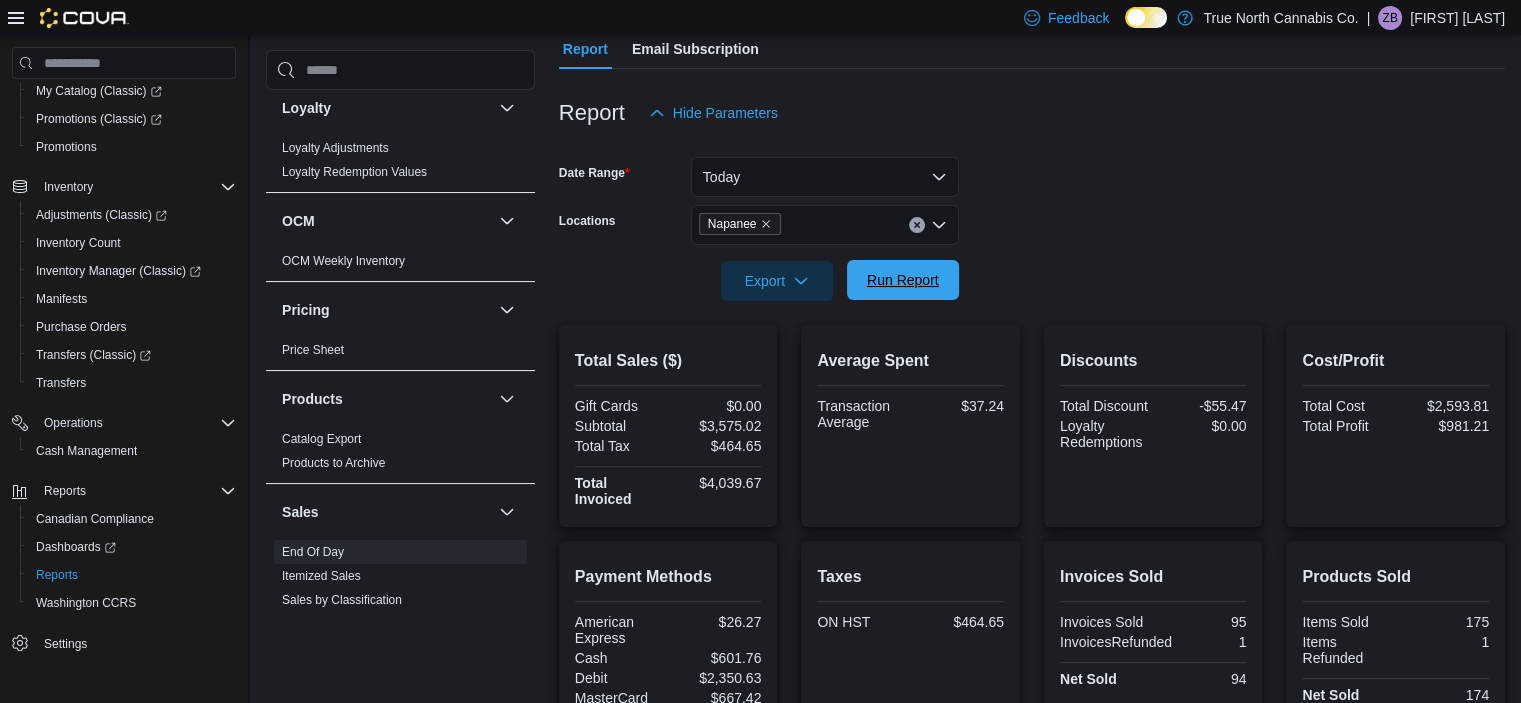 click on "Run Report" at bounding box center (903, 280) 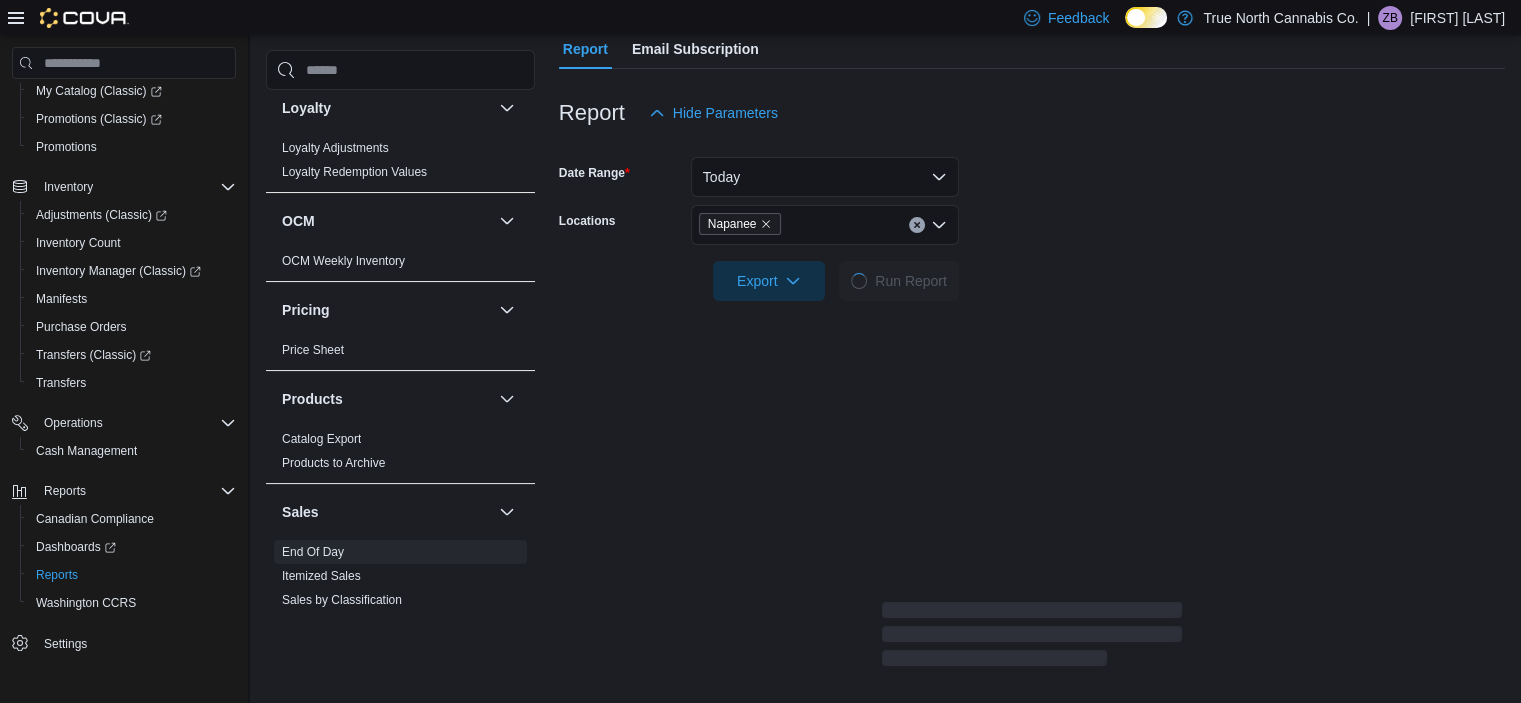 scroll, scrollTop: 452, scrollLeft: 0, axis: vertical 